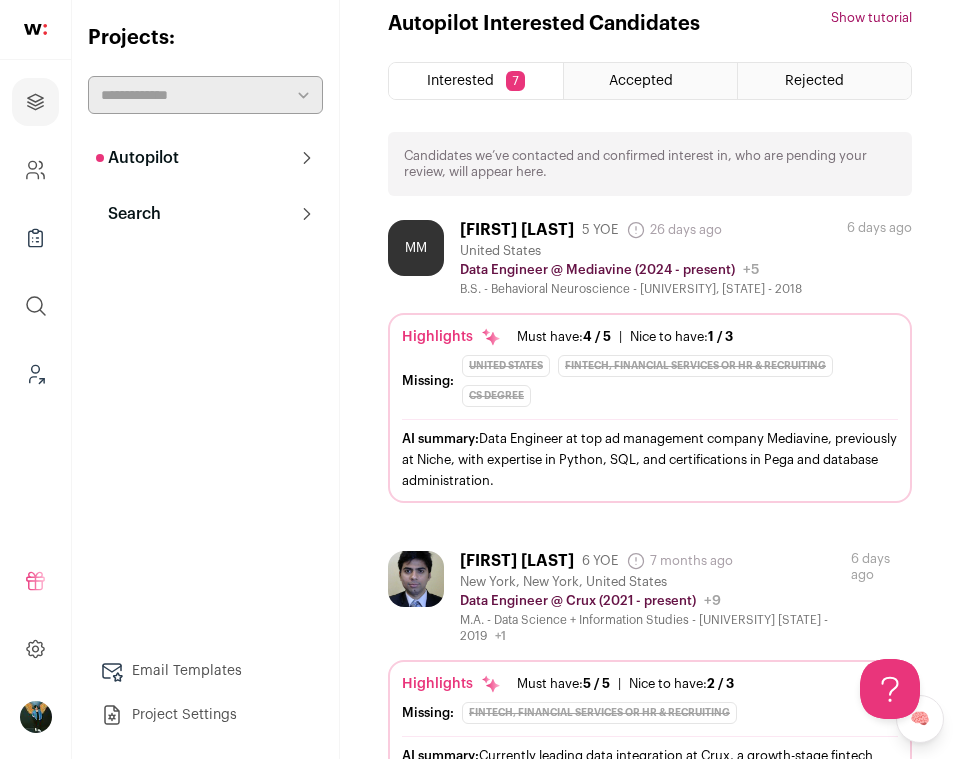 scroll, scrollTop: 0, scrollLeft: 0, axis: both 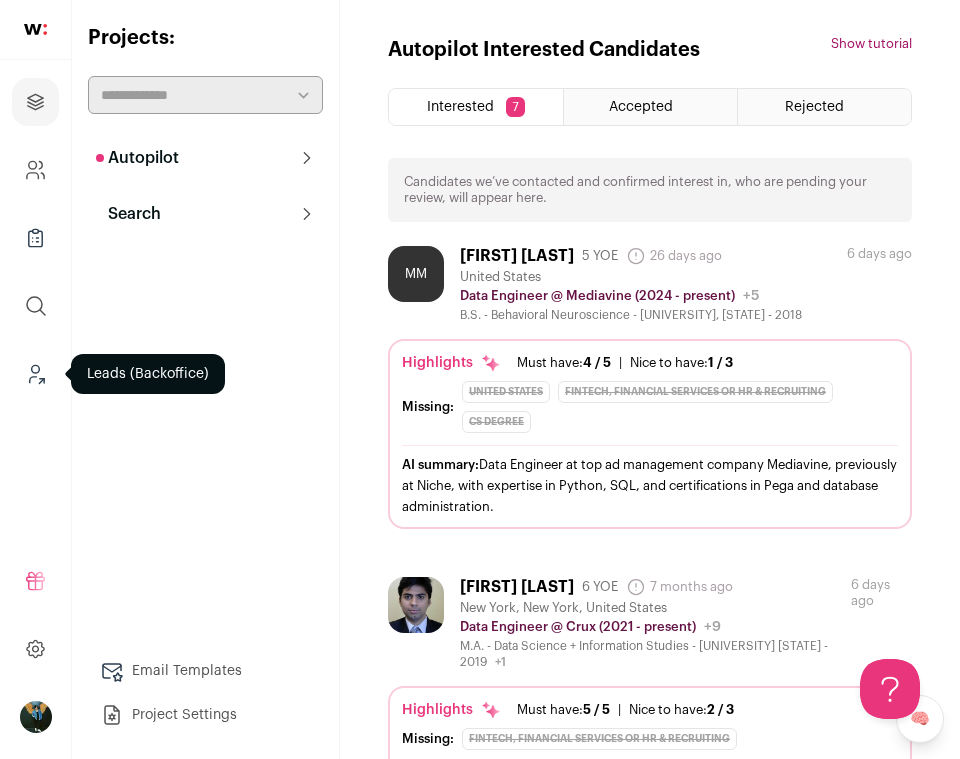 click 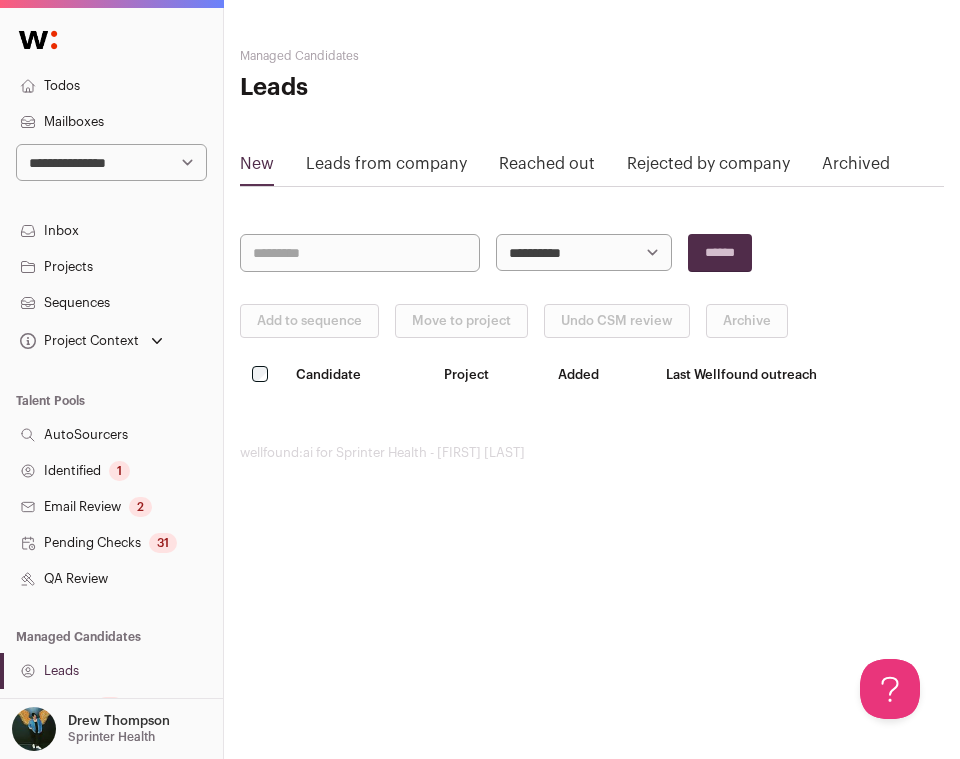 scroll, scrollTop: 0, scrollLeft: 0, axis: both 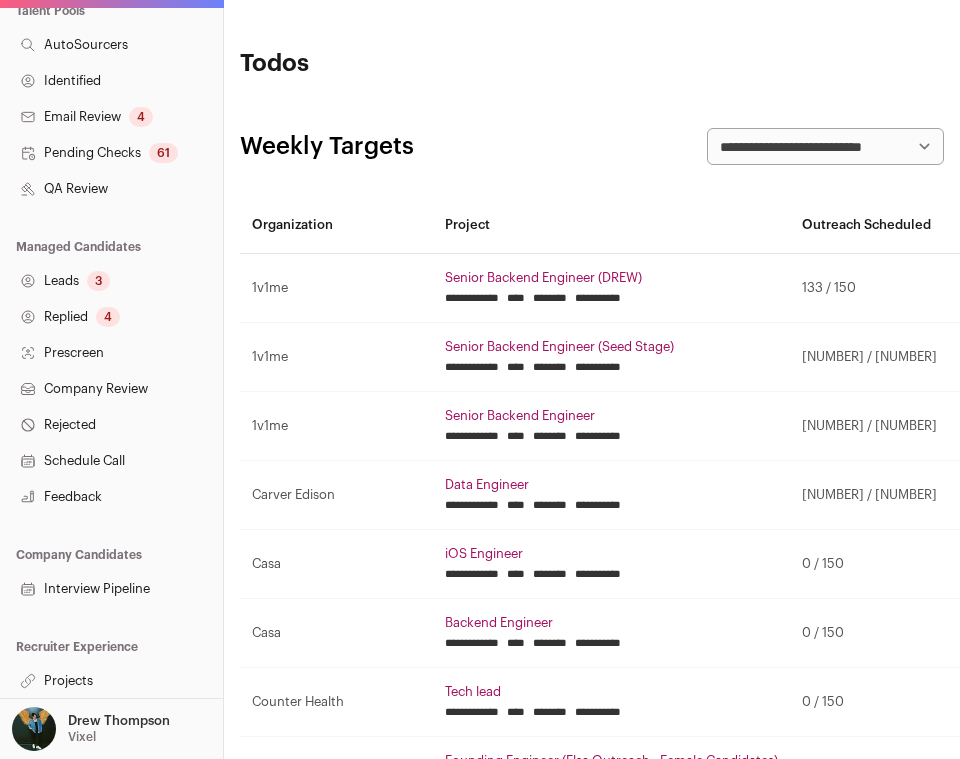 click on "Leads
3" at bounding box center (111, 281) 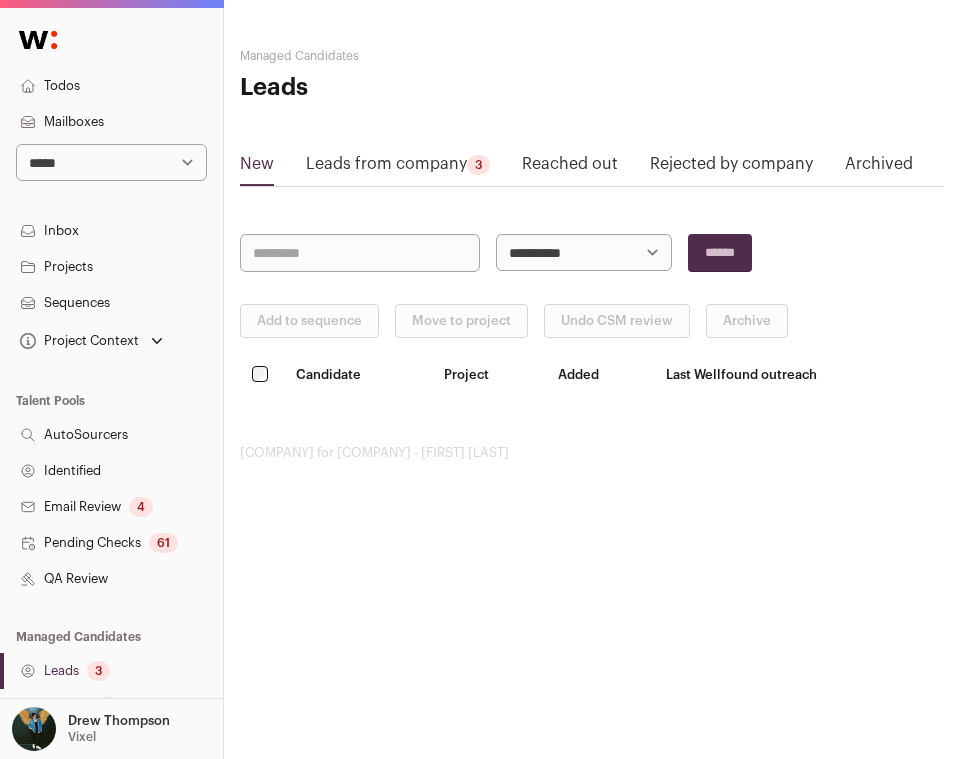 click on "Leads from company
3" at bounding box center [398, 168] 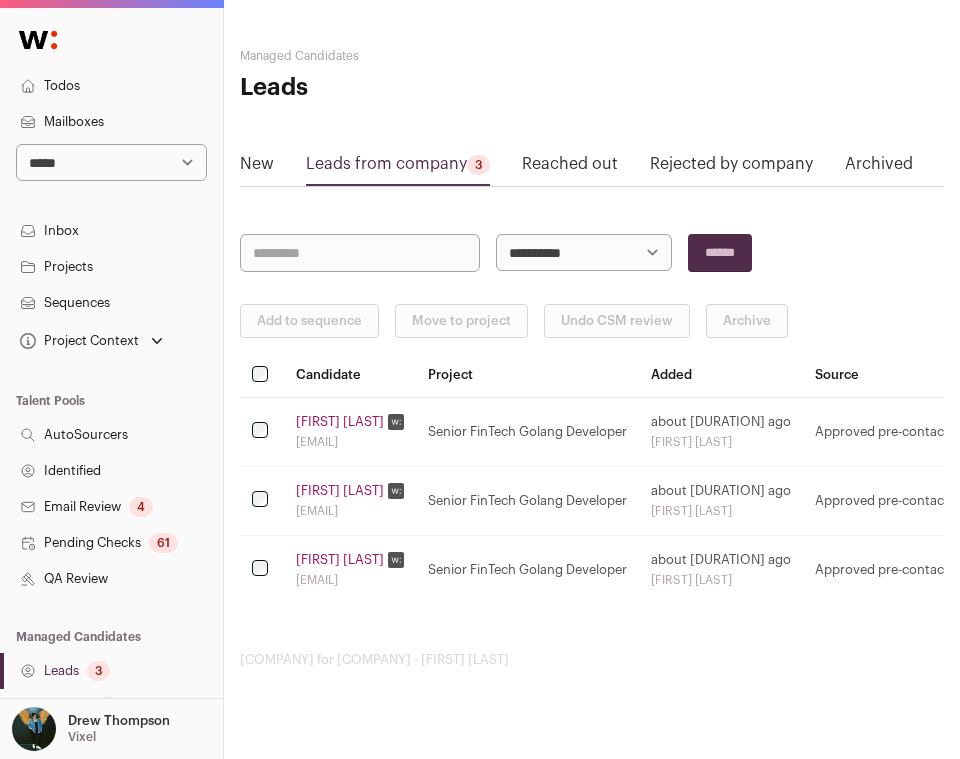click at bounding box center (262, 375) 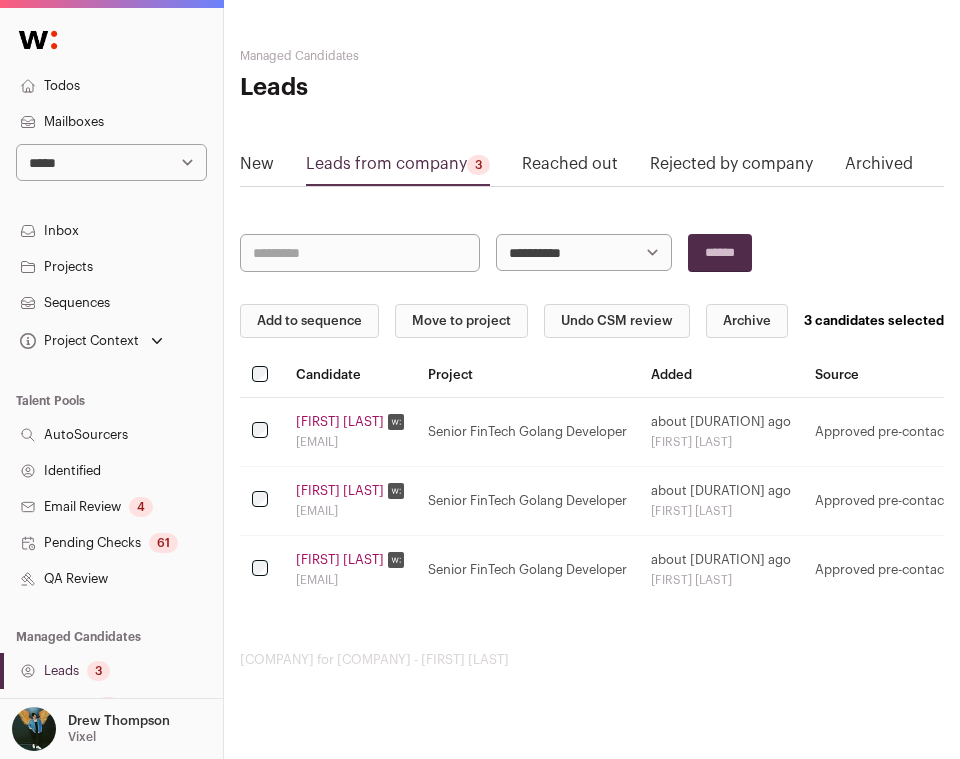 click on "Add to sequence" at bounding box center (309, 321) 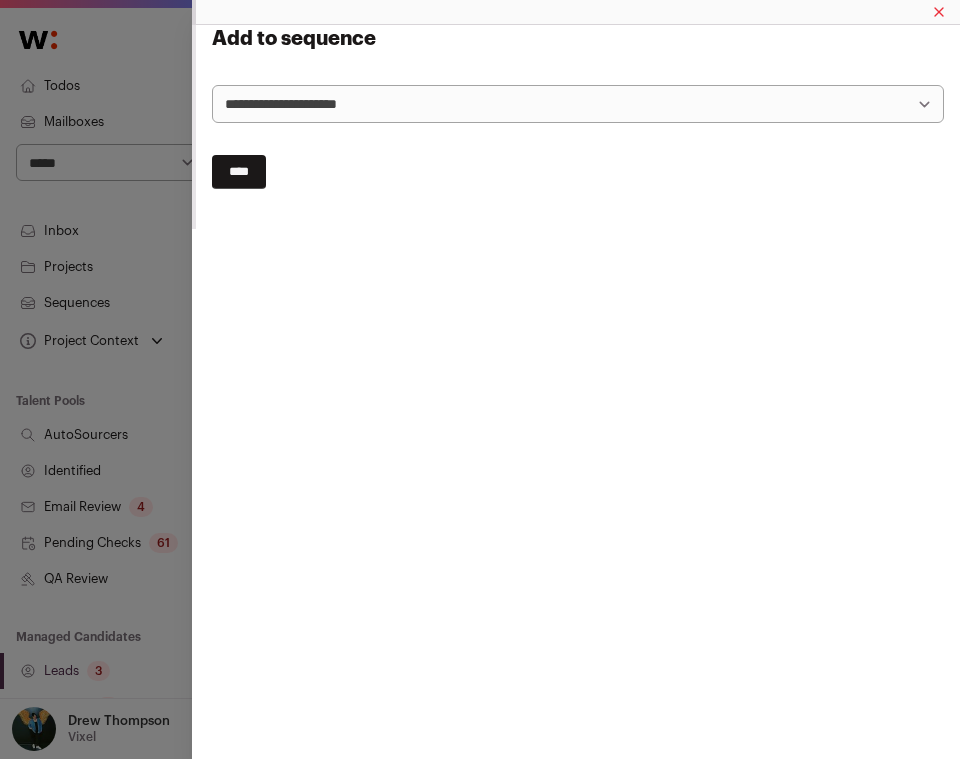 click on "**********" at bounding box center [578, 104] 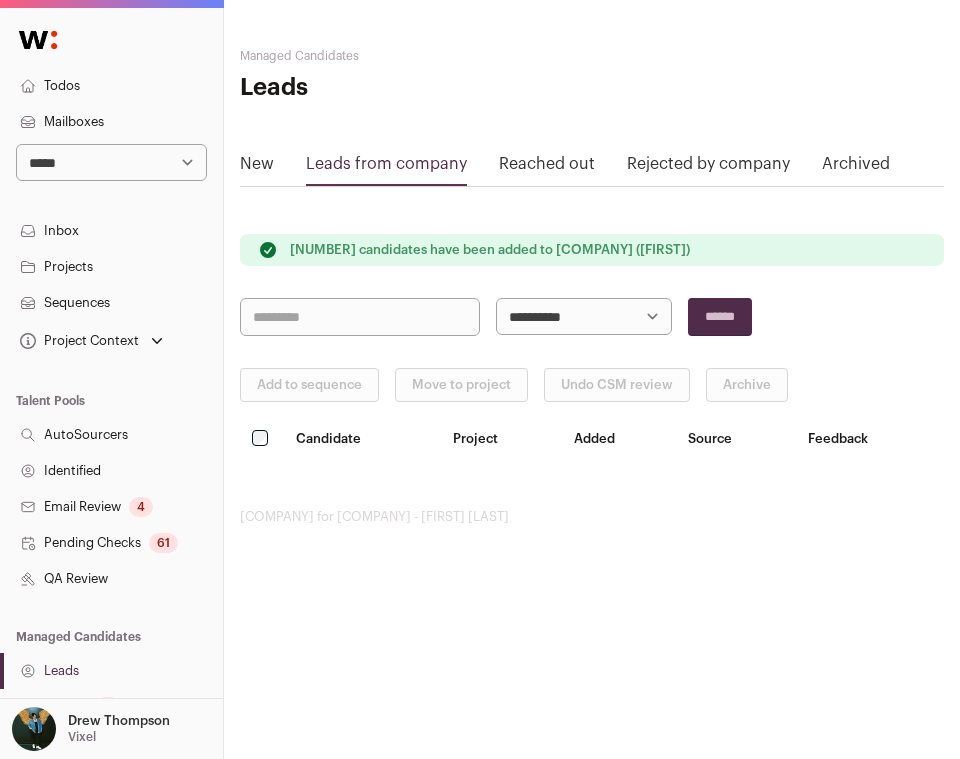 scroll, scrollTop: 390, scrollLeft: 0, axis: vertical 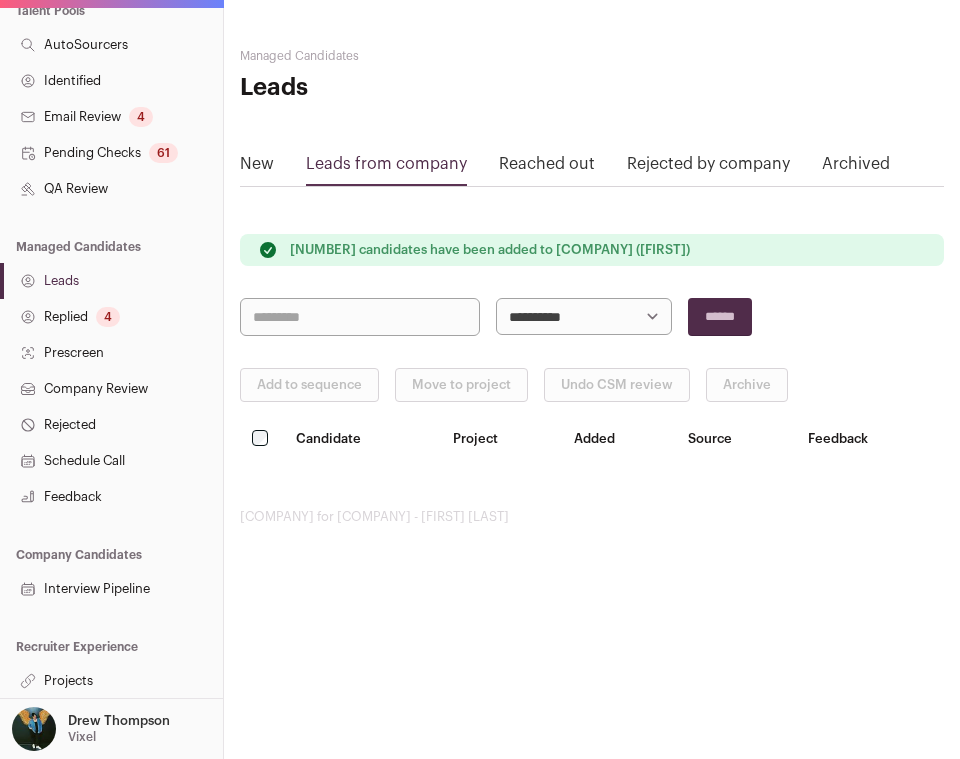 click on "Projects" at bounding box center (111, 681) 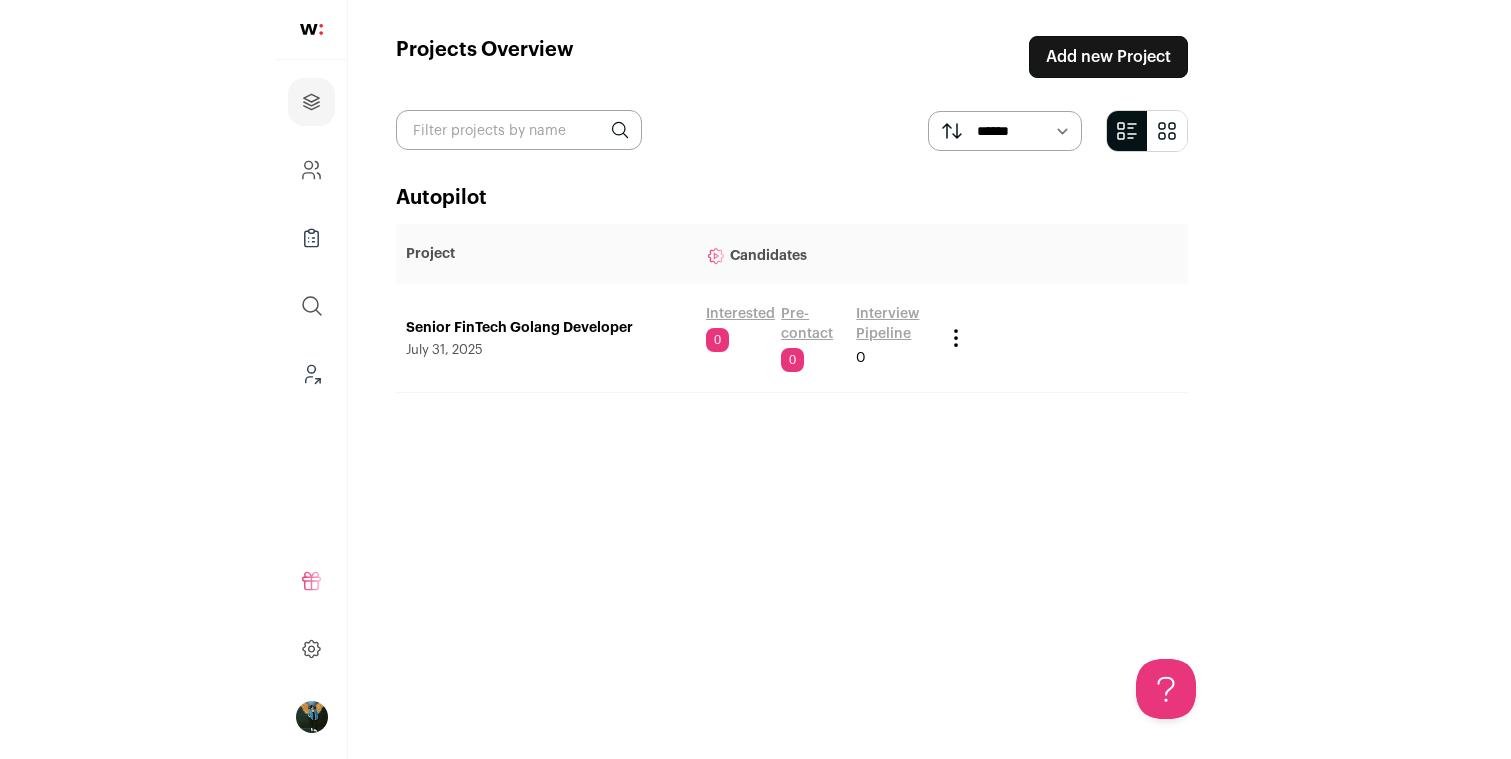 scroll, scrollTop: 0, scrollLeft: 0, axis: both 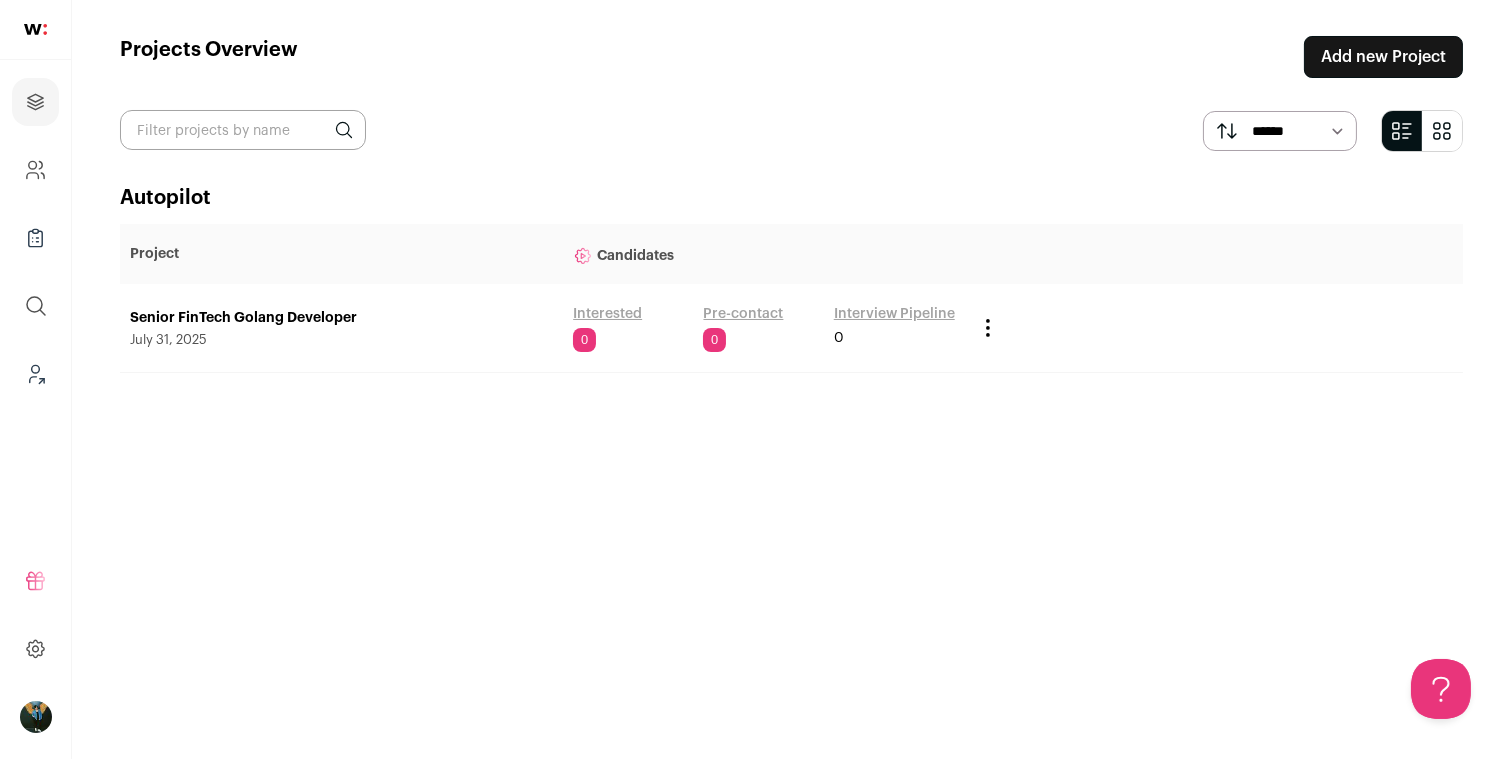 click on "Senior FinTech Golang Developer" at bounding box center [341, 318] 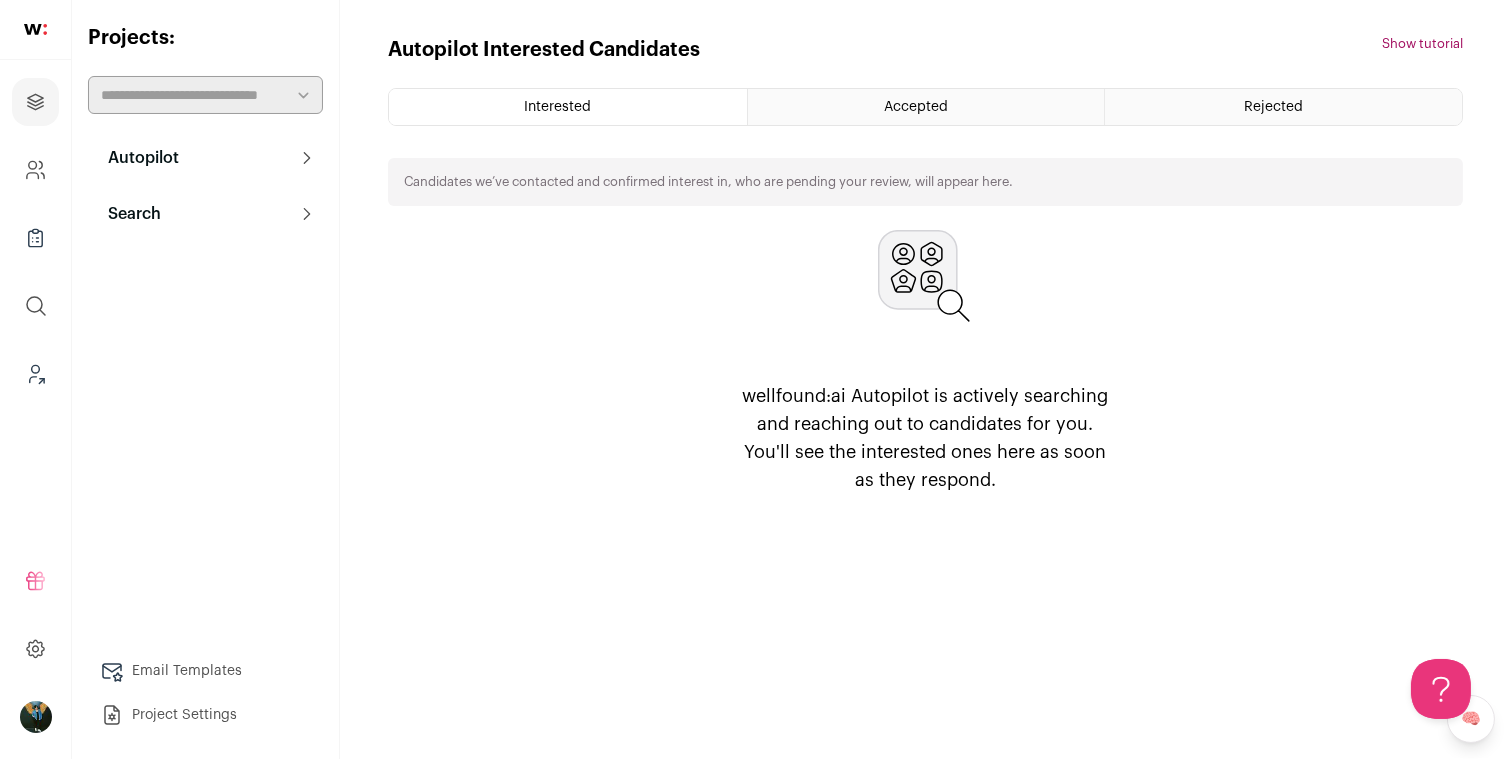 scroll, scrollTop: 0, scrollLeft: 0, axis: both 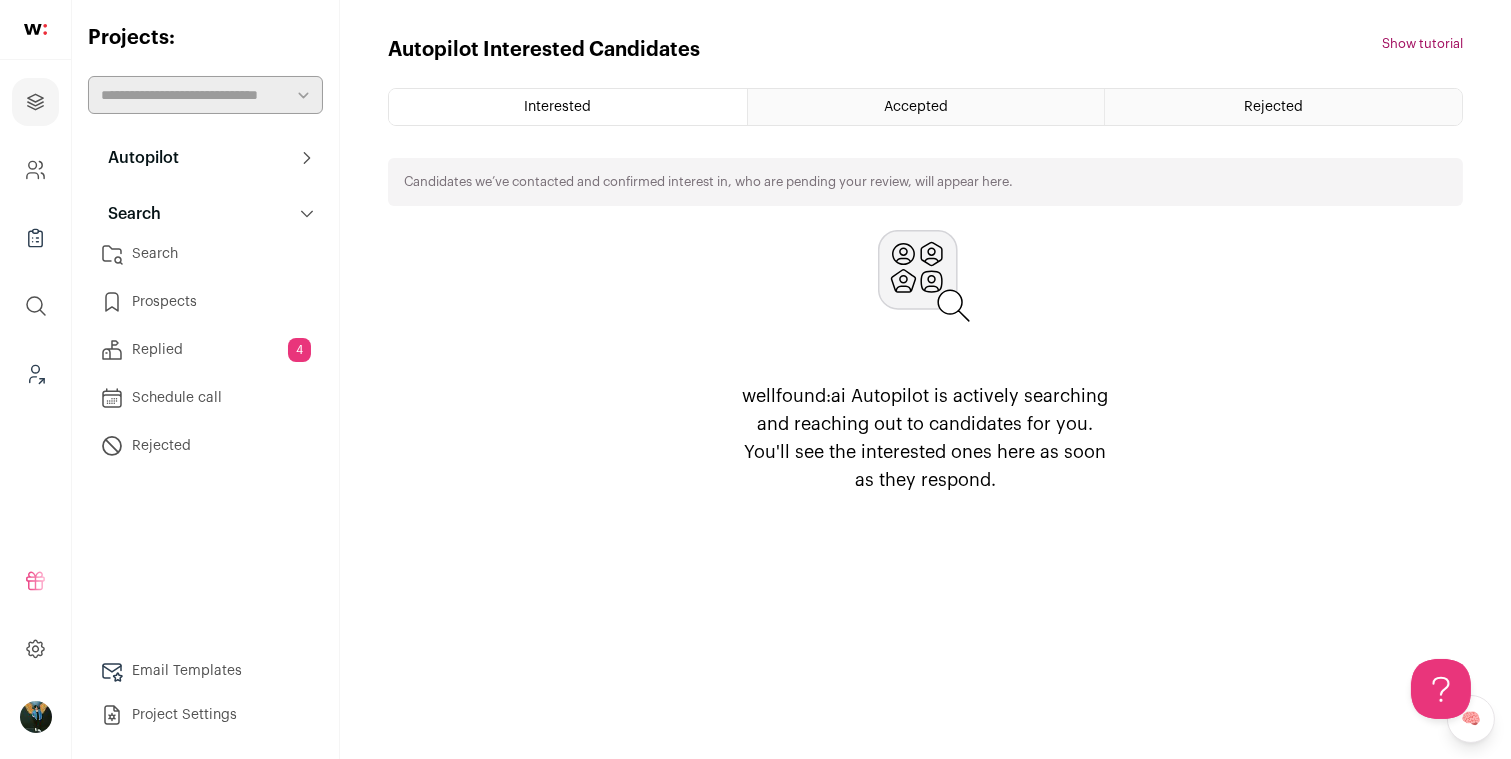 click on "Search" at bounding box center [205, 254] 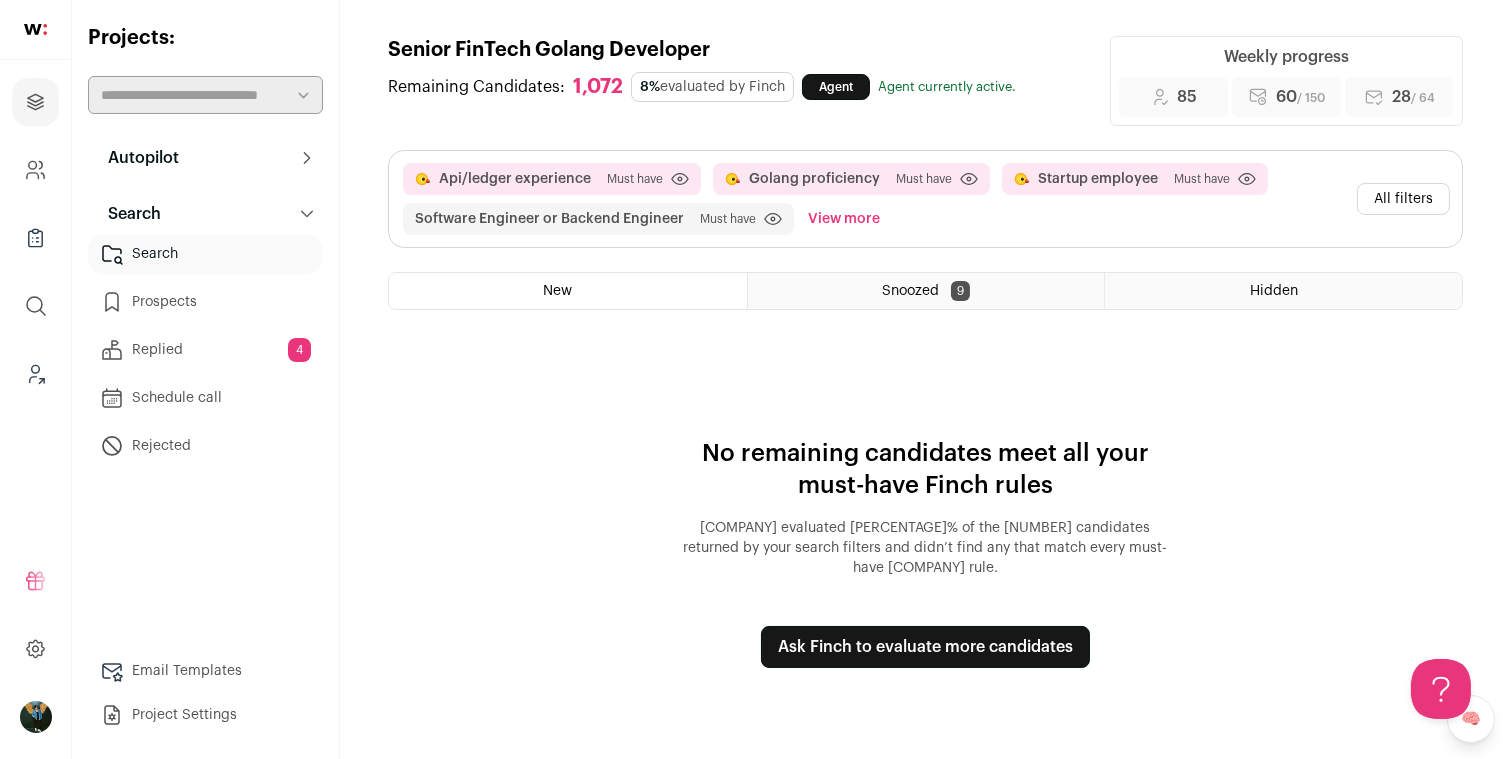 scroll, scrollTop: 0, scrollLeft: 0, axis: both 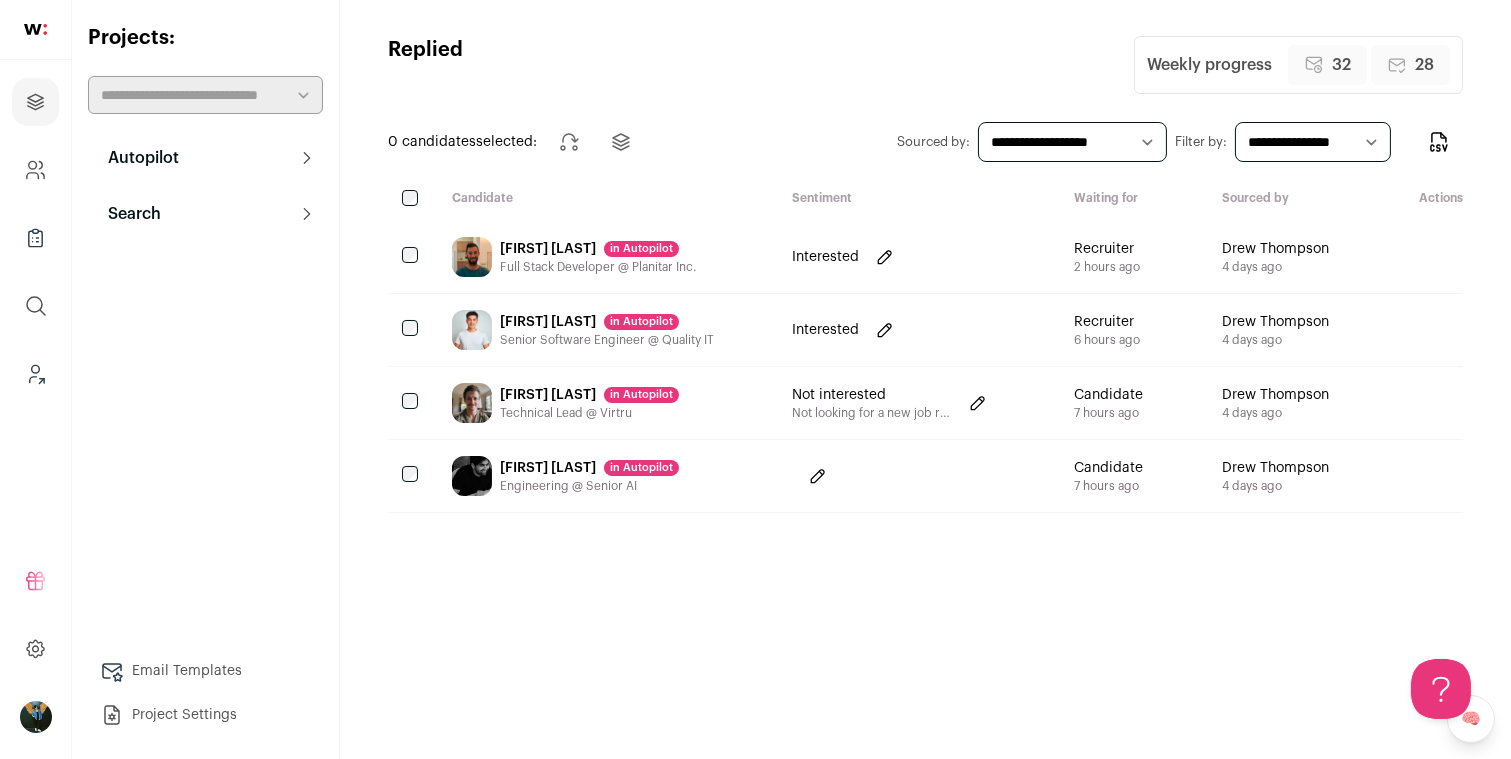 click on "Ori Haberman
in Autopilot" at bounding box center [598, 249] 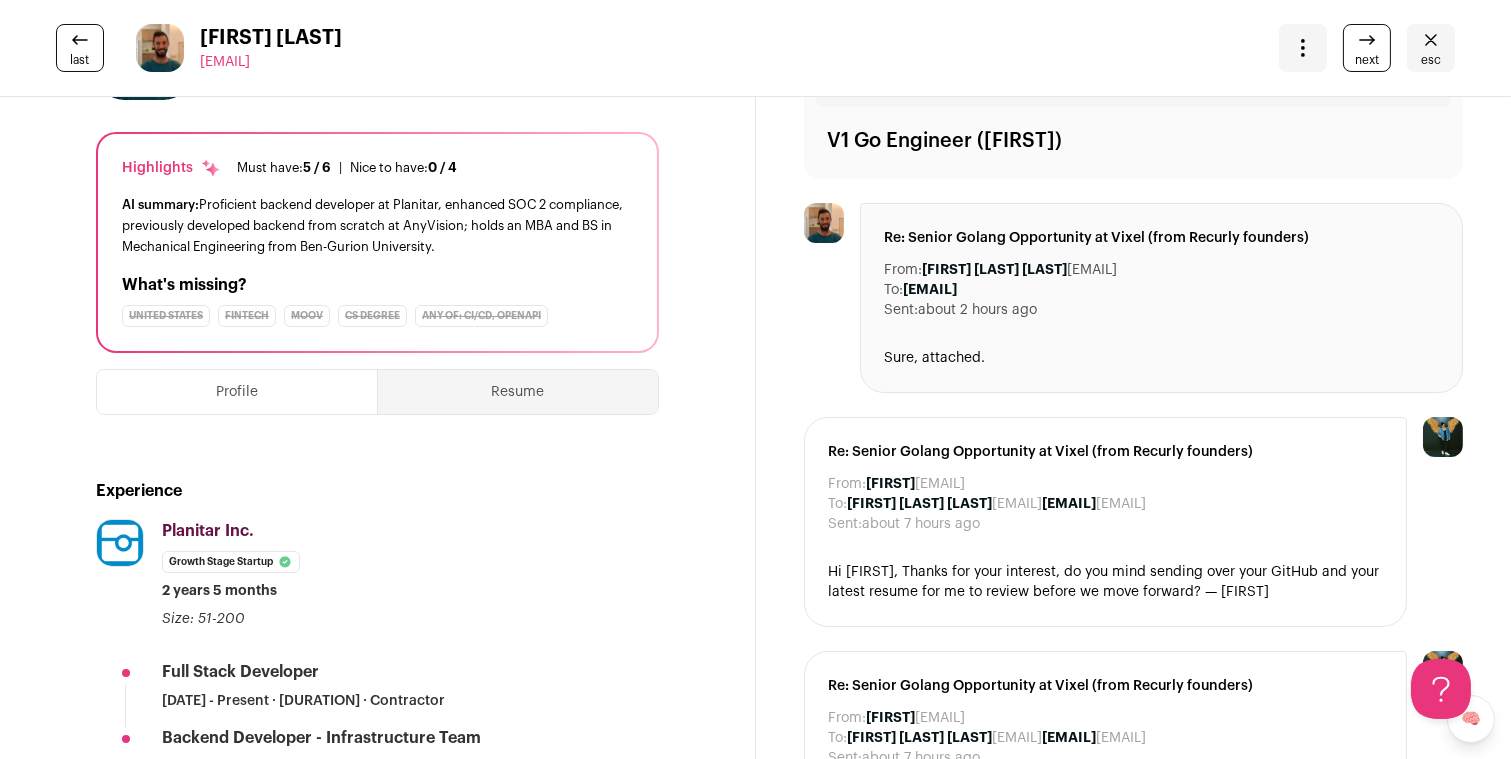 scroll, scrollTop: 0, scrollLeft: 0, axis: both 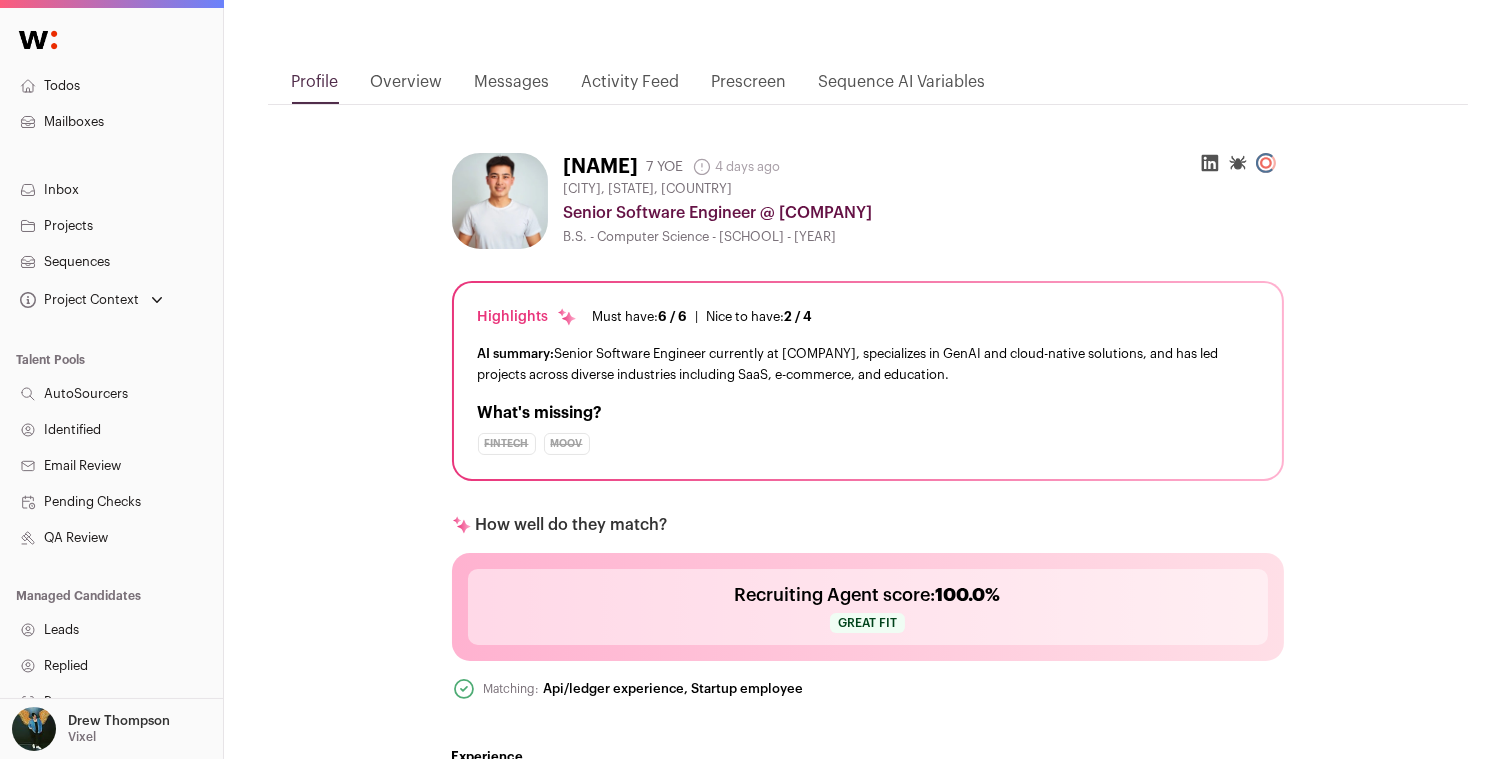 click 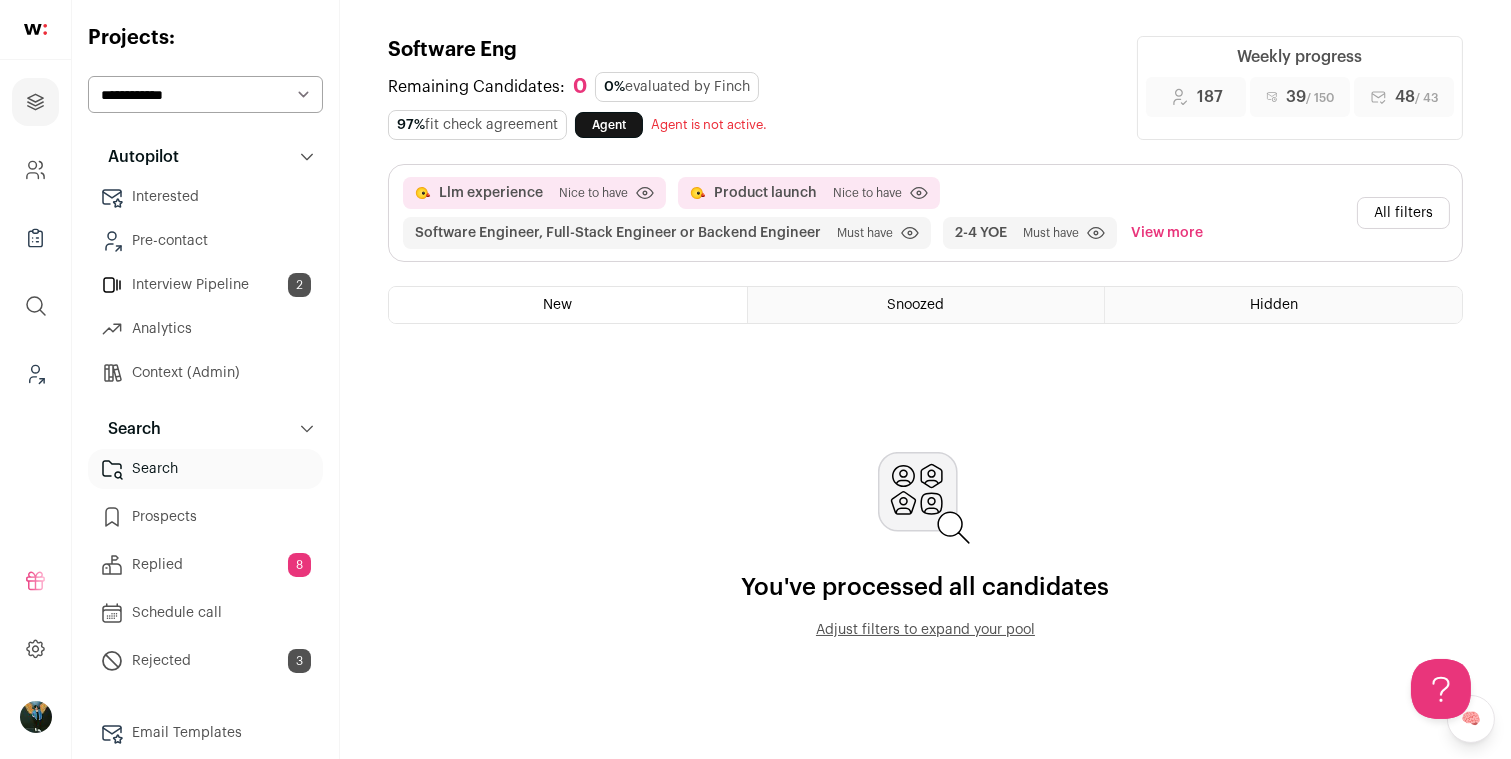 scroll, scrollTop: 0, scrollLeft: 0, axis: both 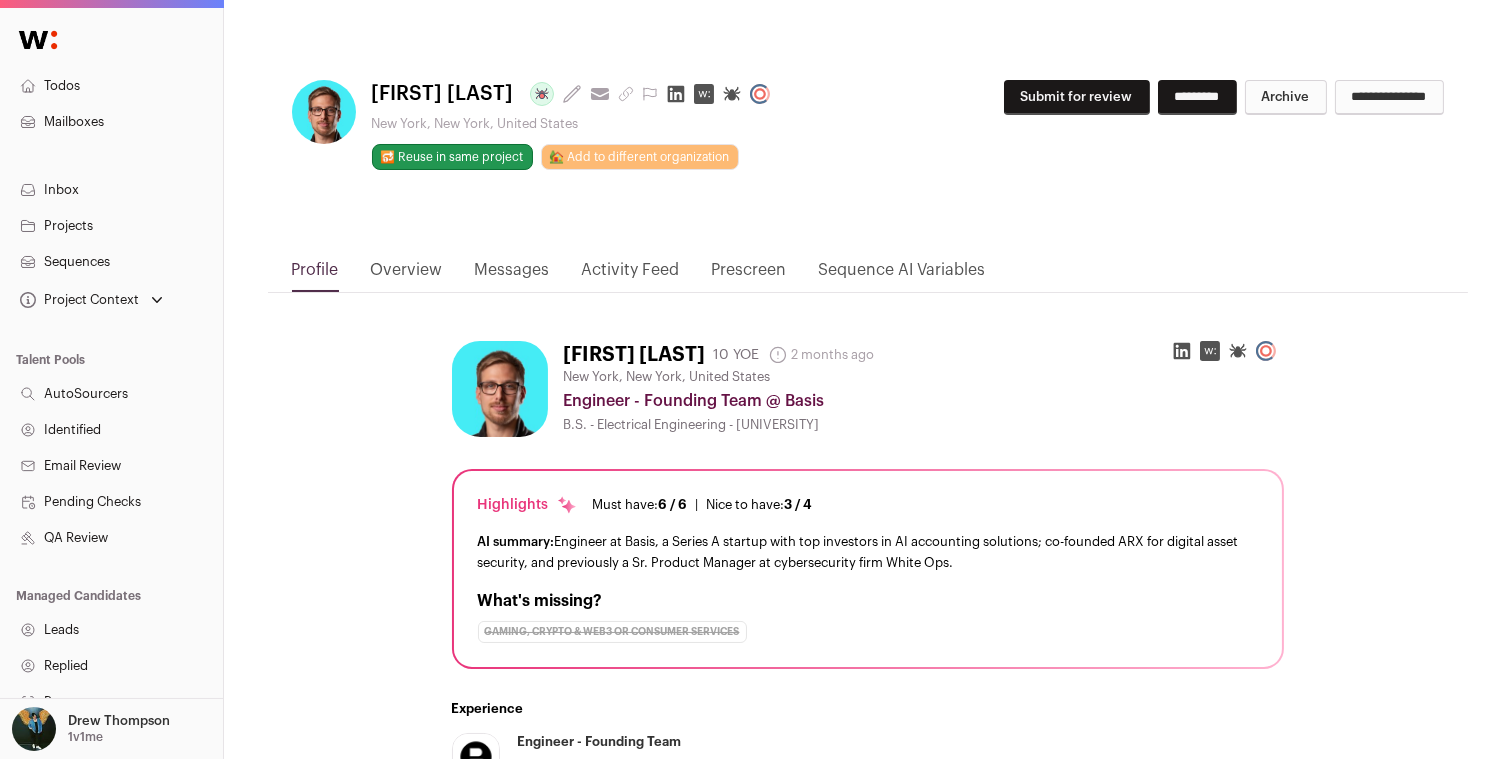click on "Submit for review" at bounding box center (1077, 97) 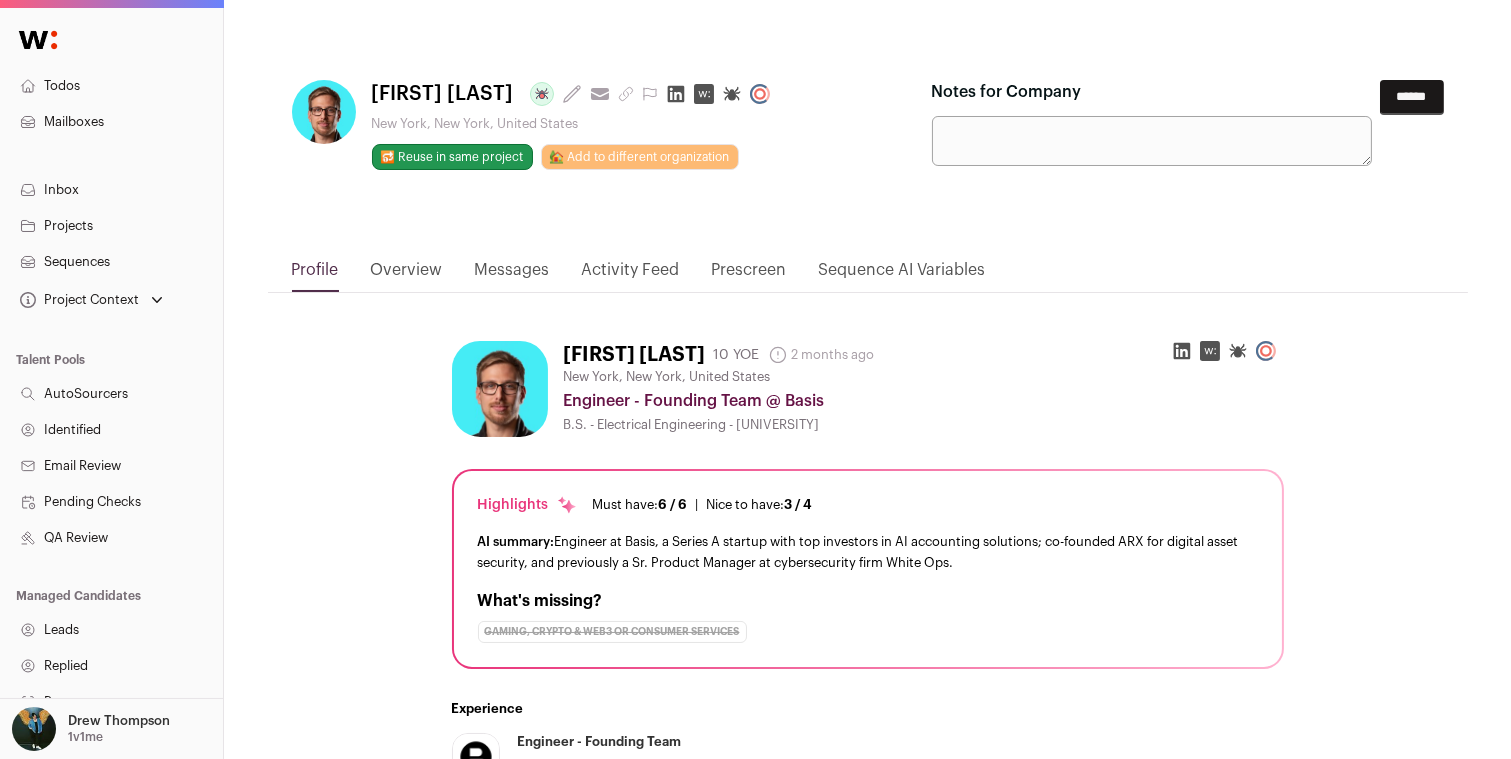 click on "******" at bounding box center [1412, 97] 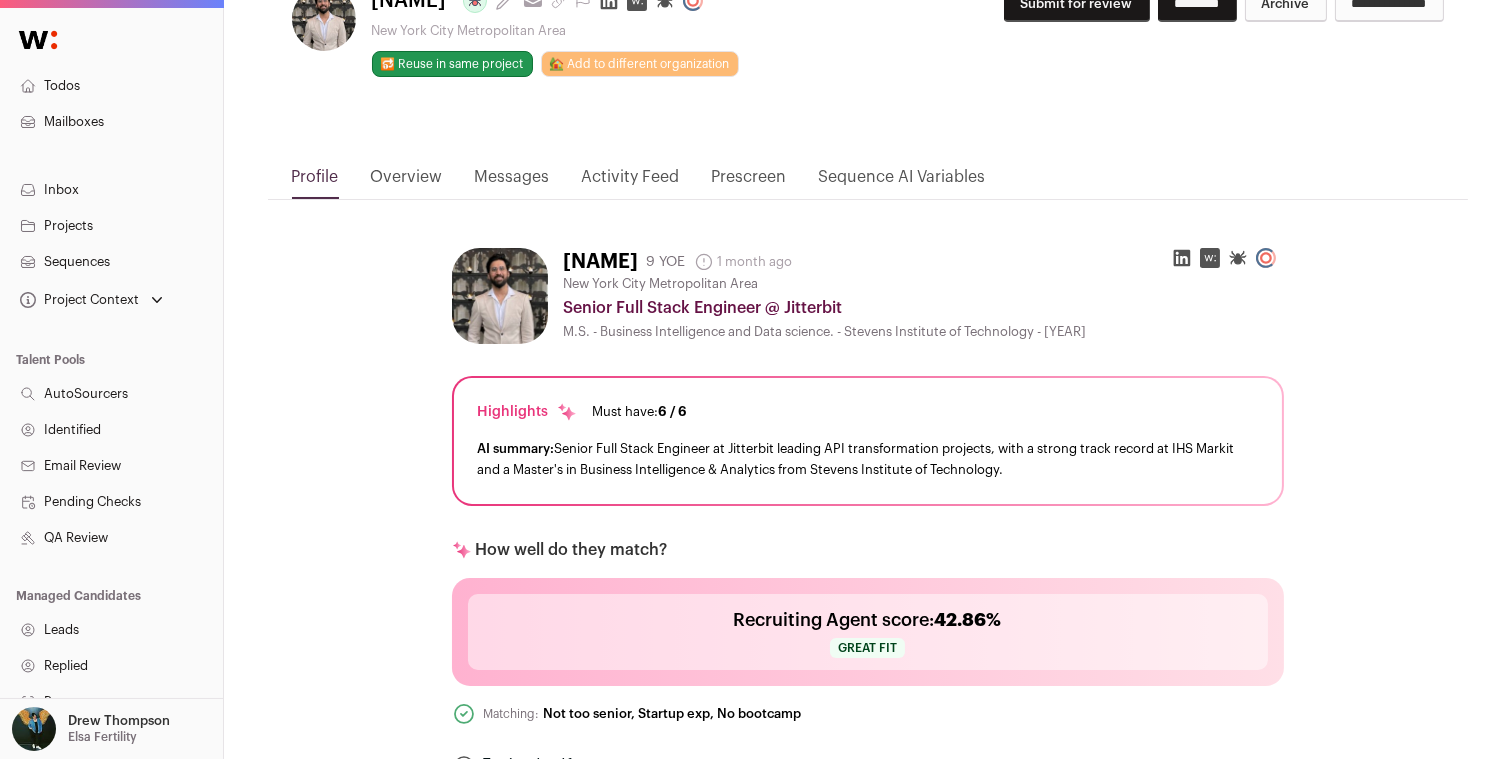 scroll, scrollTop: 0, scrollLeft: 0, axis: both 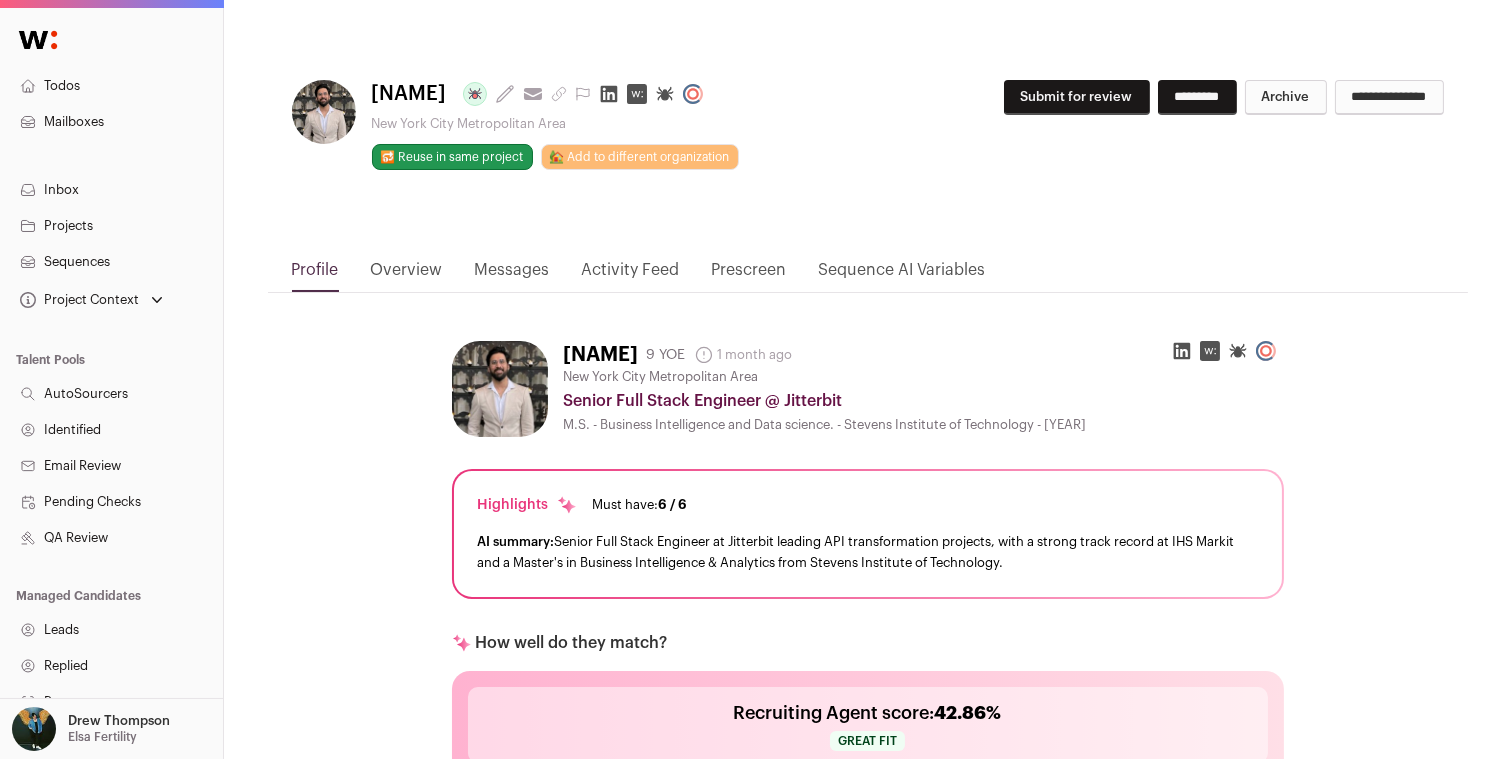 click on "Submit for review" at bounding box center (1077, 97) 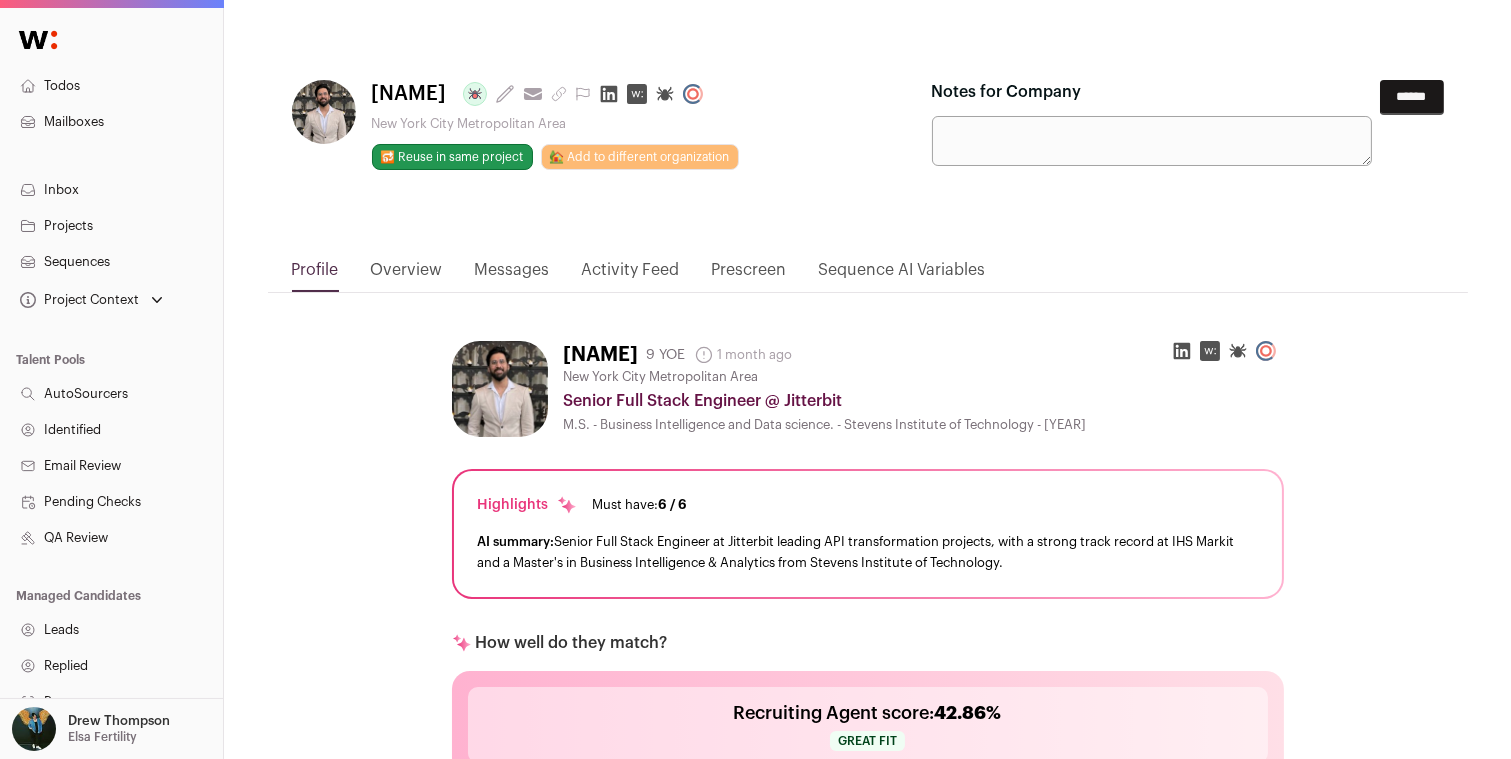 click on "Notes for Company
******" at bounding box center [1188, 123] 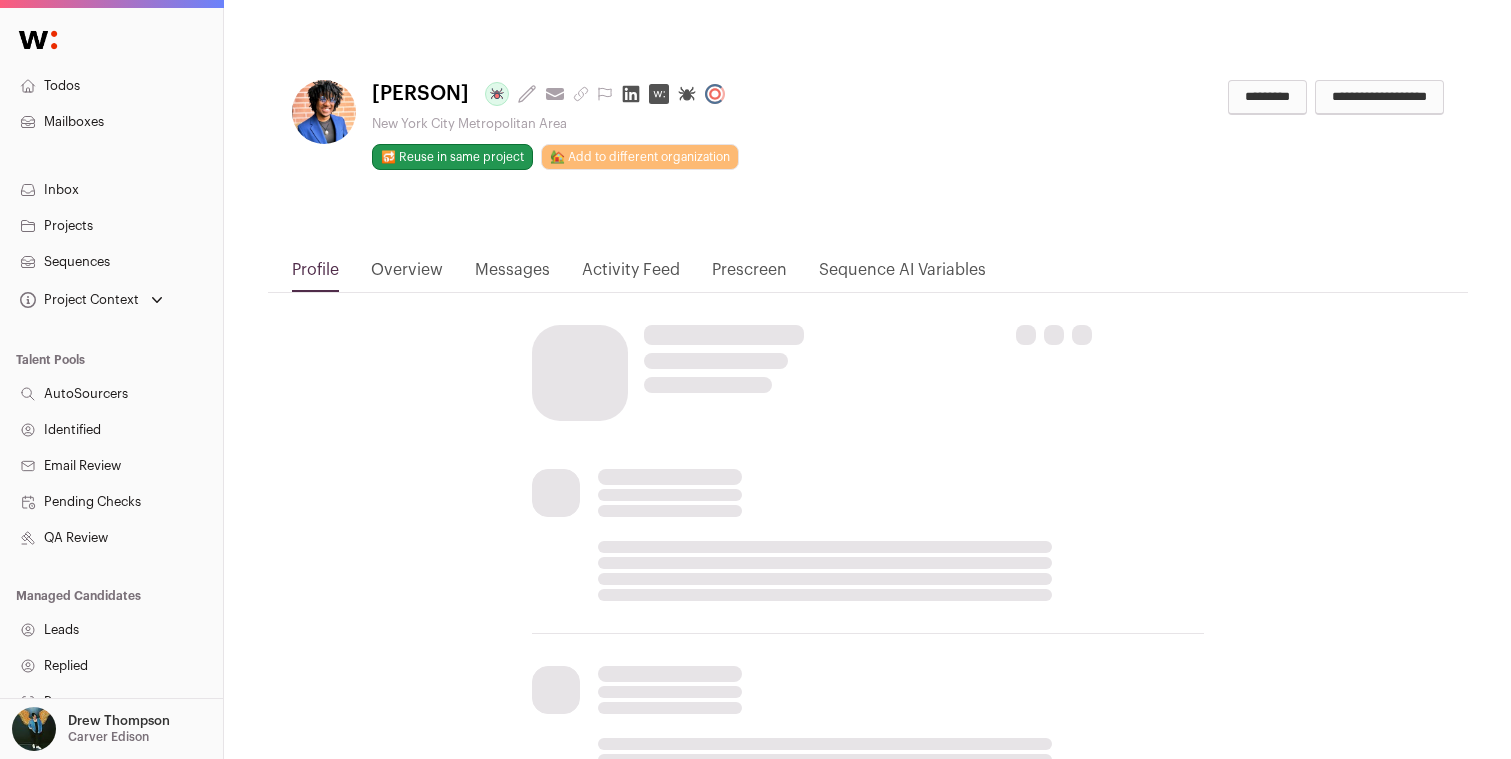 scroll, scrollTop: 0, scrollLeft: 0, axis: both 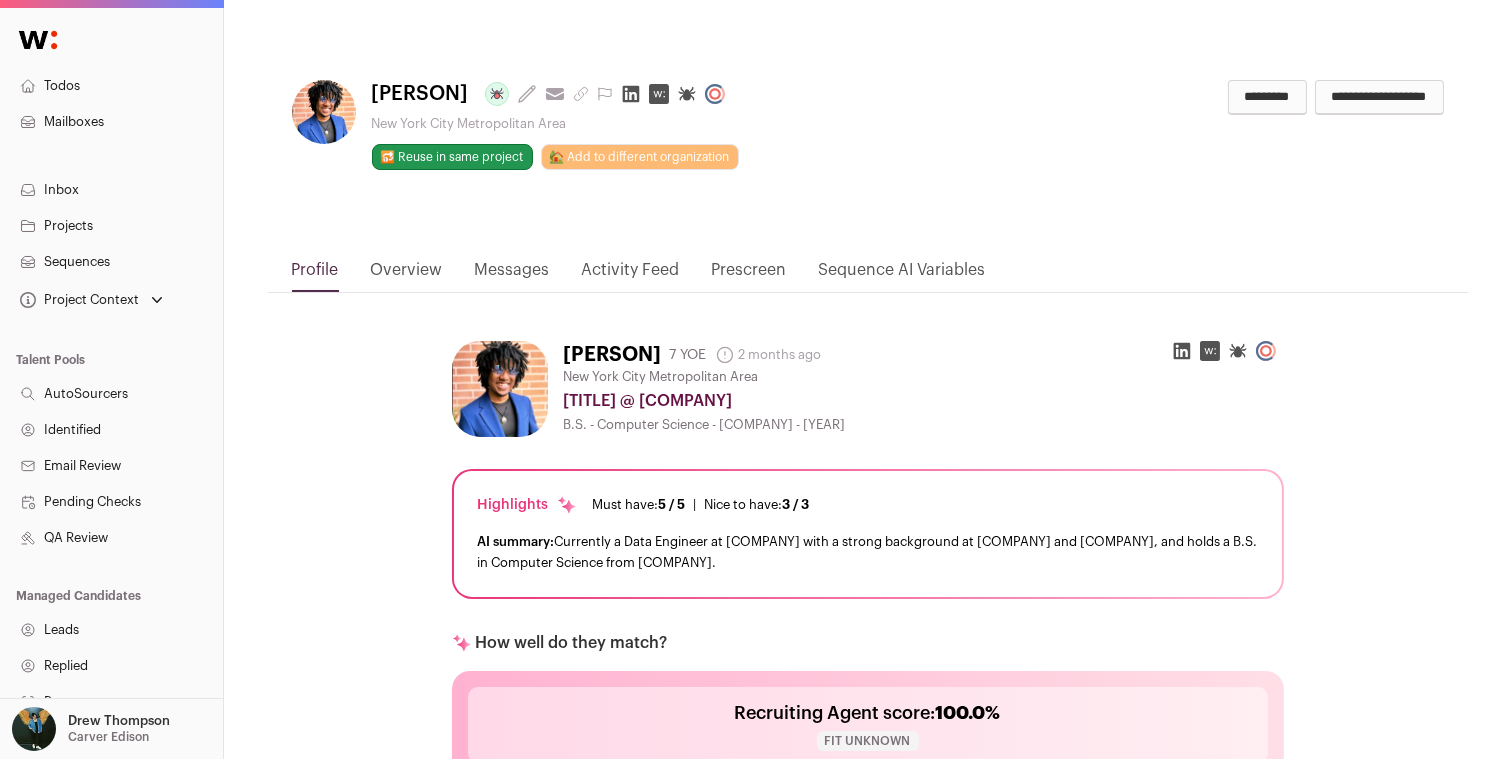 click on "*********" at bounding box center [1267, 97] 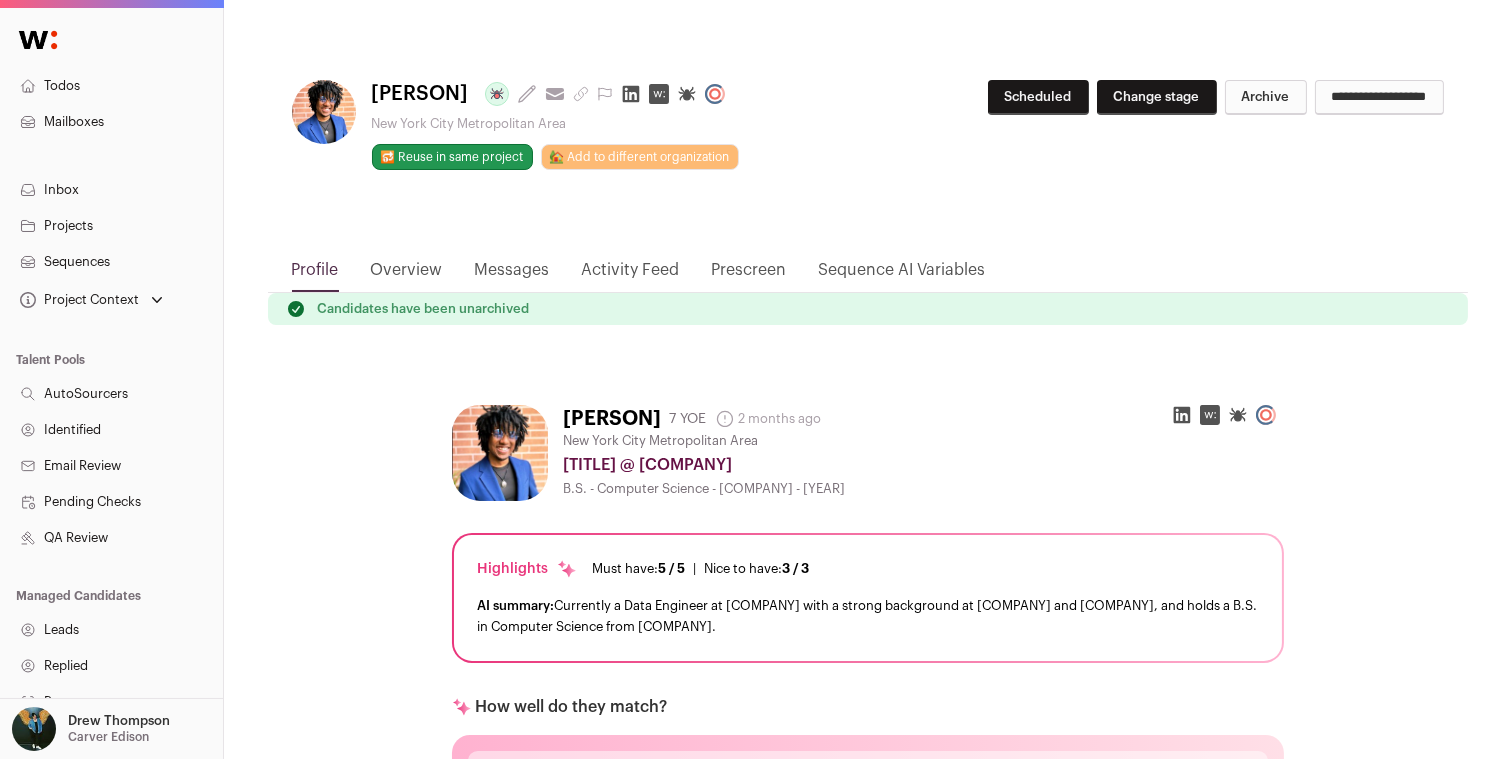click on "Scheduled" at bounding box center [1038, 97] 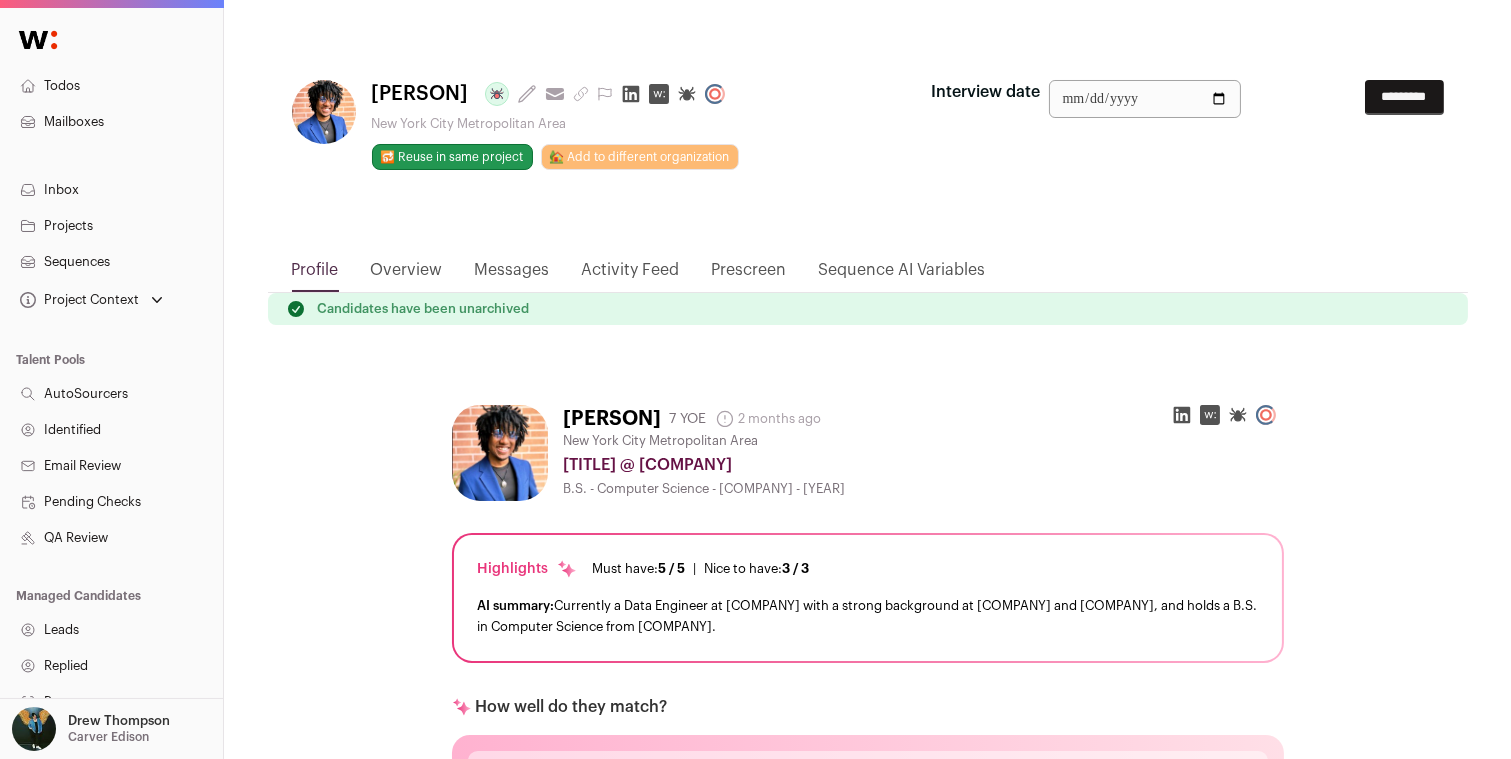 click on "Interview date" at bounding box center [1145, 99] 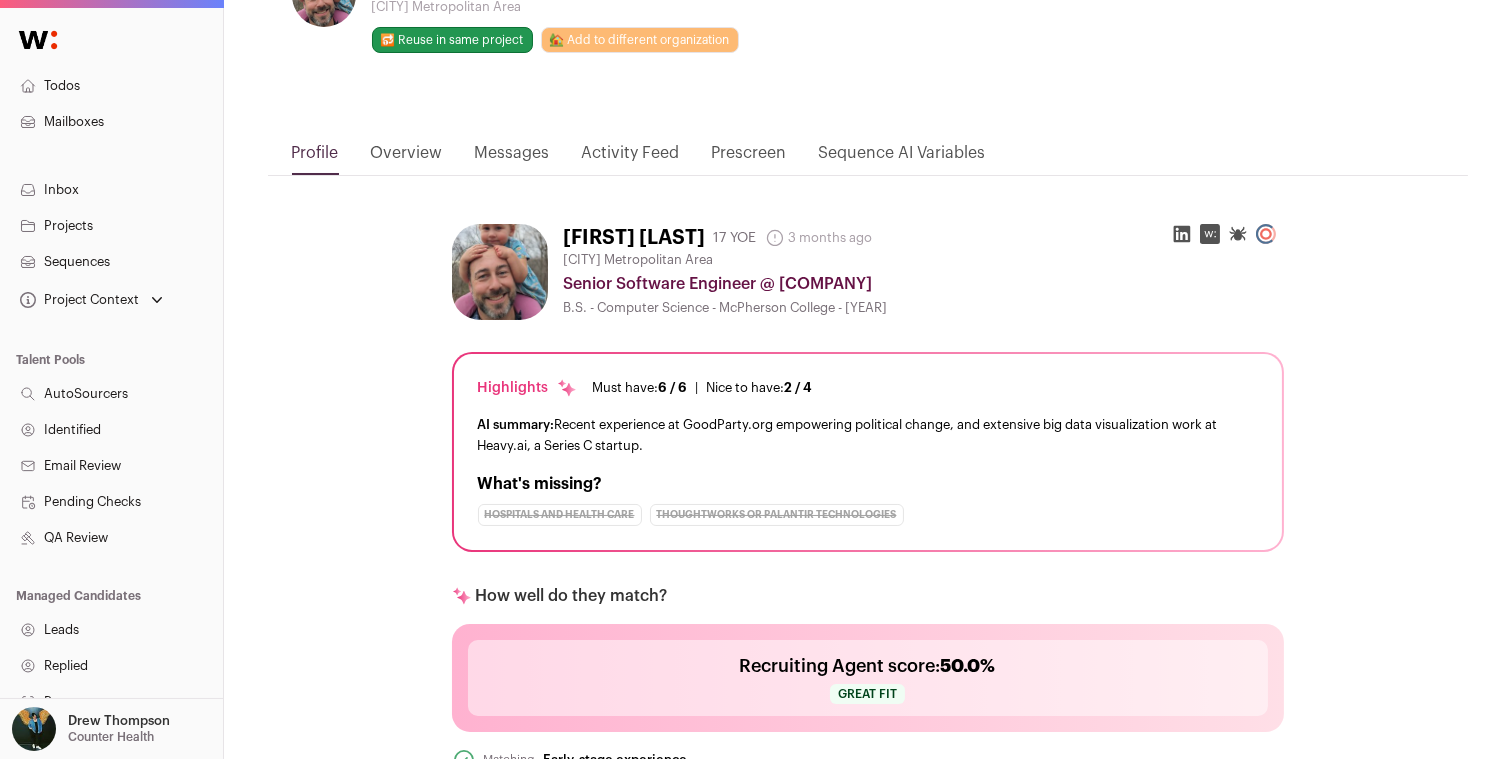 scroll, scrollTop: 0, scrollLeft: 0, axis: both 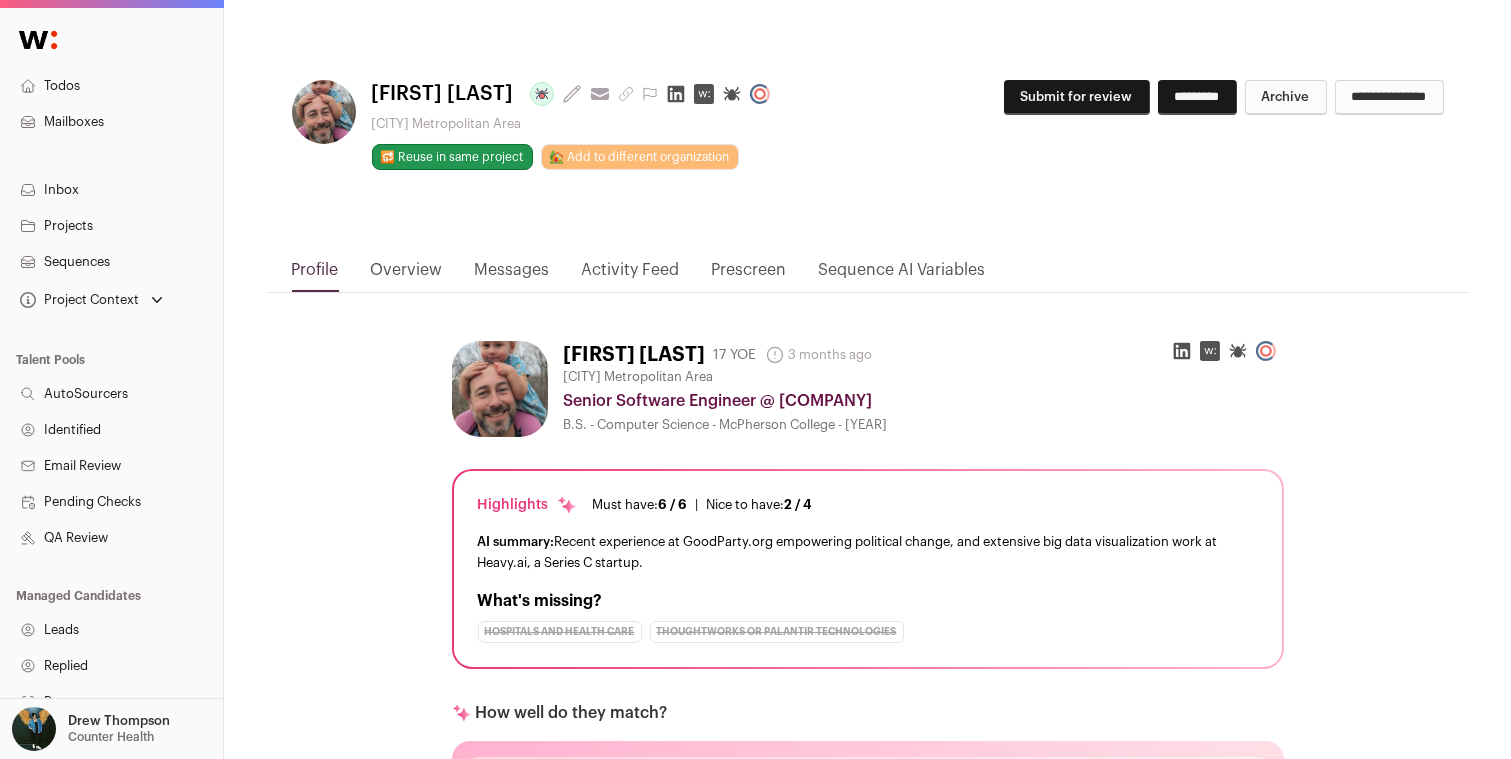 click on "Matthew Marcus
Last update:  25 days ago
View most recent conversation in Front
Nashville Metropolitan Area
🔂 Reuse in same project
🏡 Add to different organization
Submit for review" at bounding box center (868, 153) 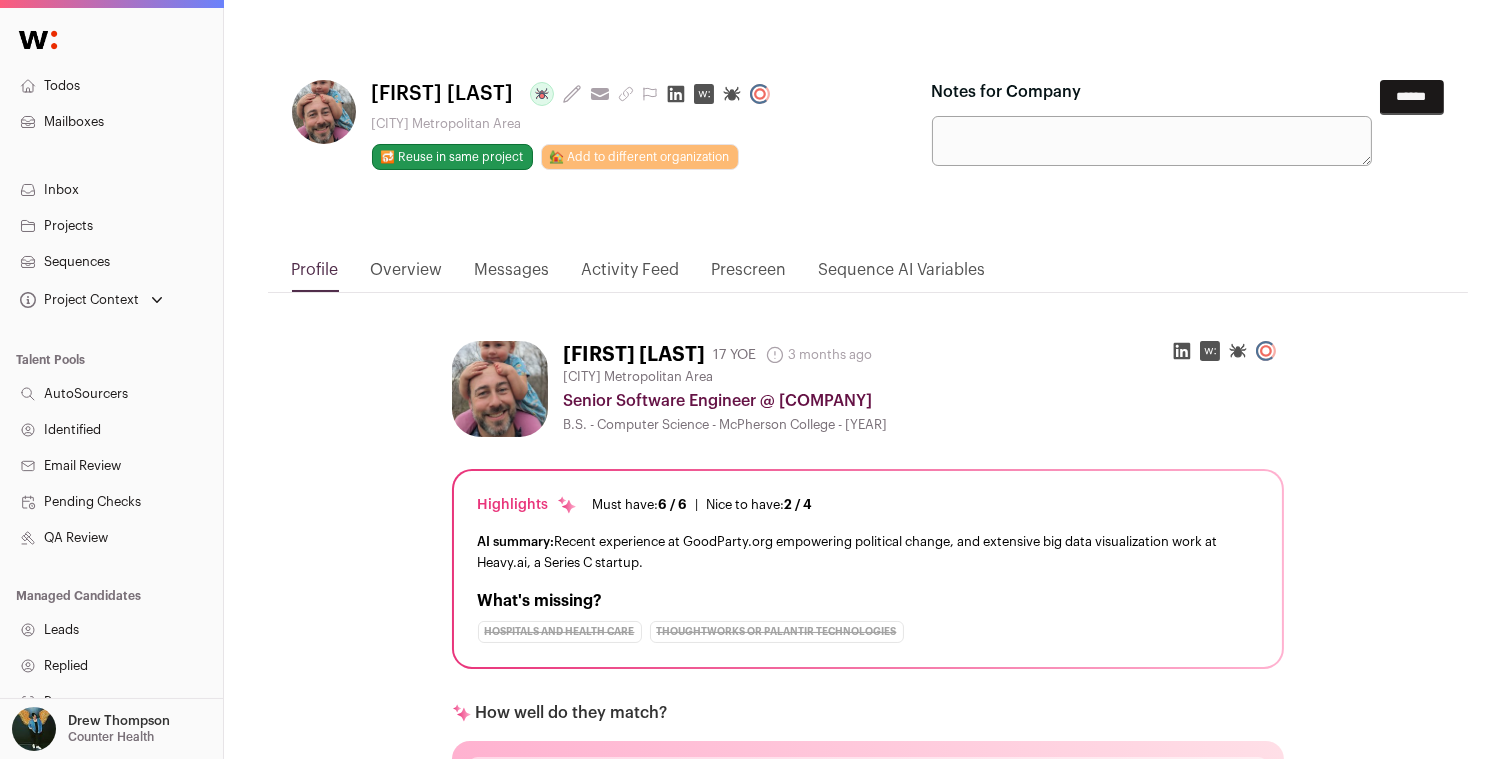 click on "******" at bounding box center (1412, 97) 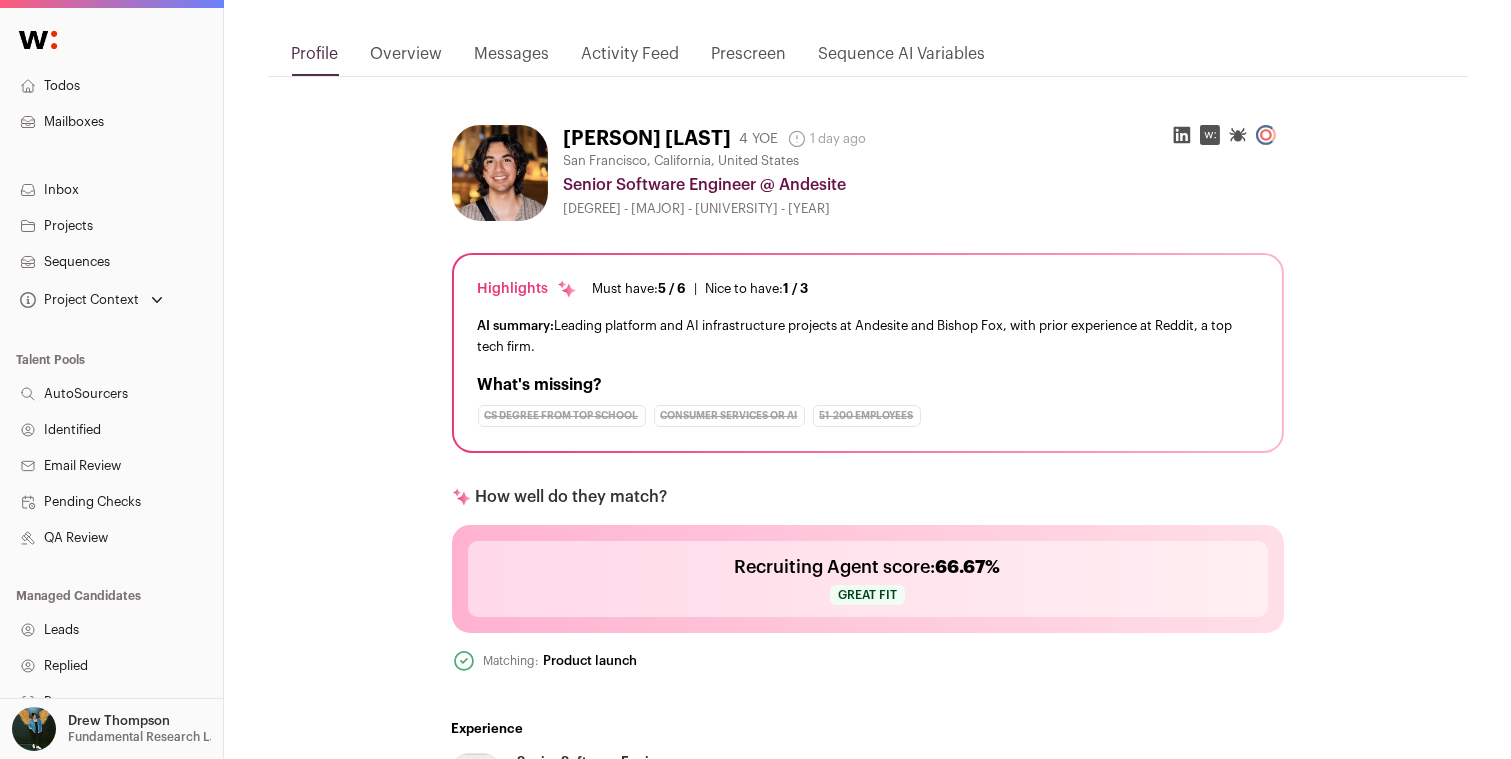scroll, scrollTop: 140, scrollLeft: 0, axis: vertical 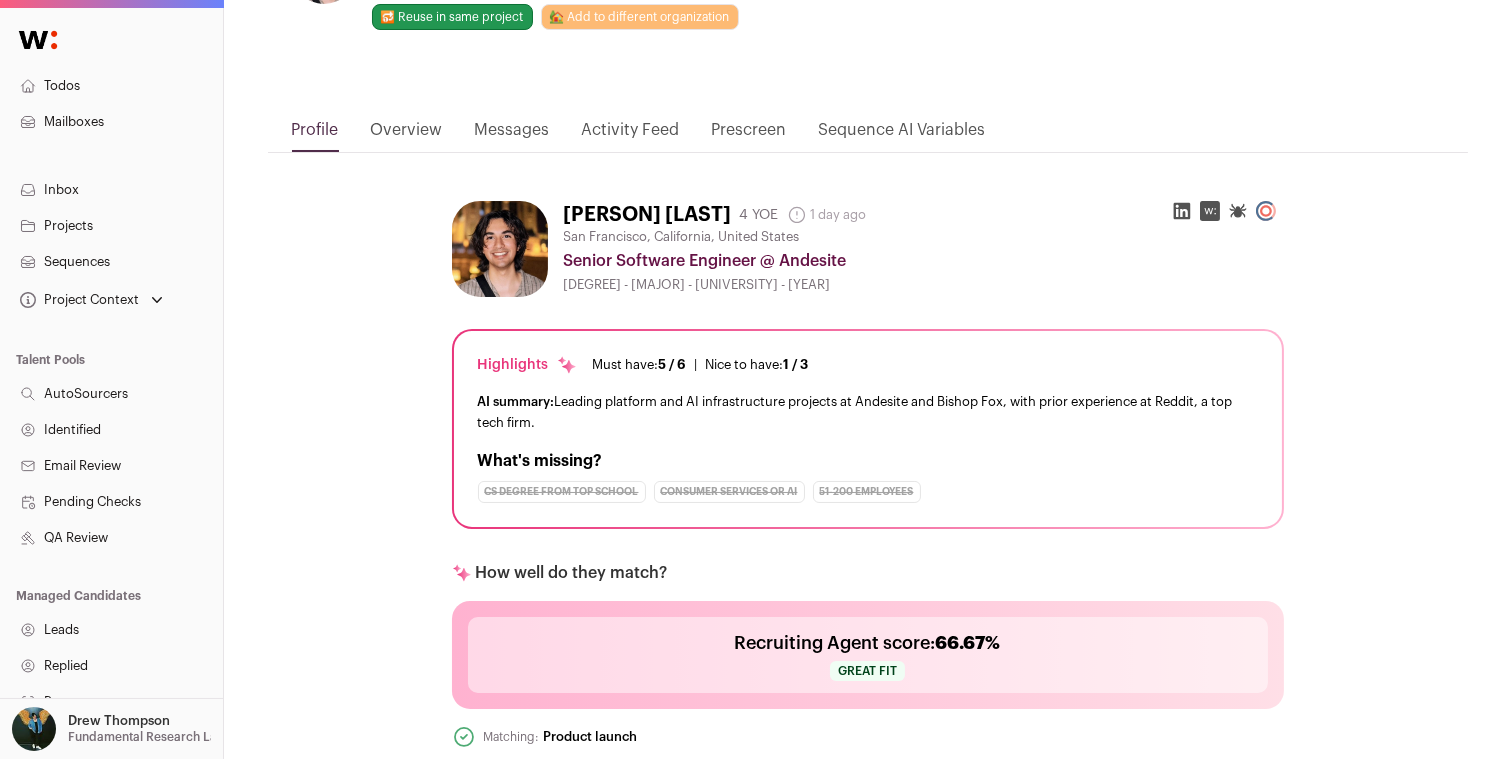 click on "Sequences" at bounding box center (111, 262) 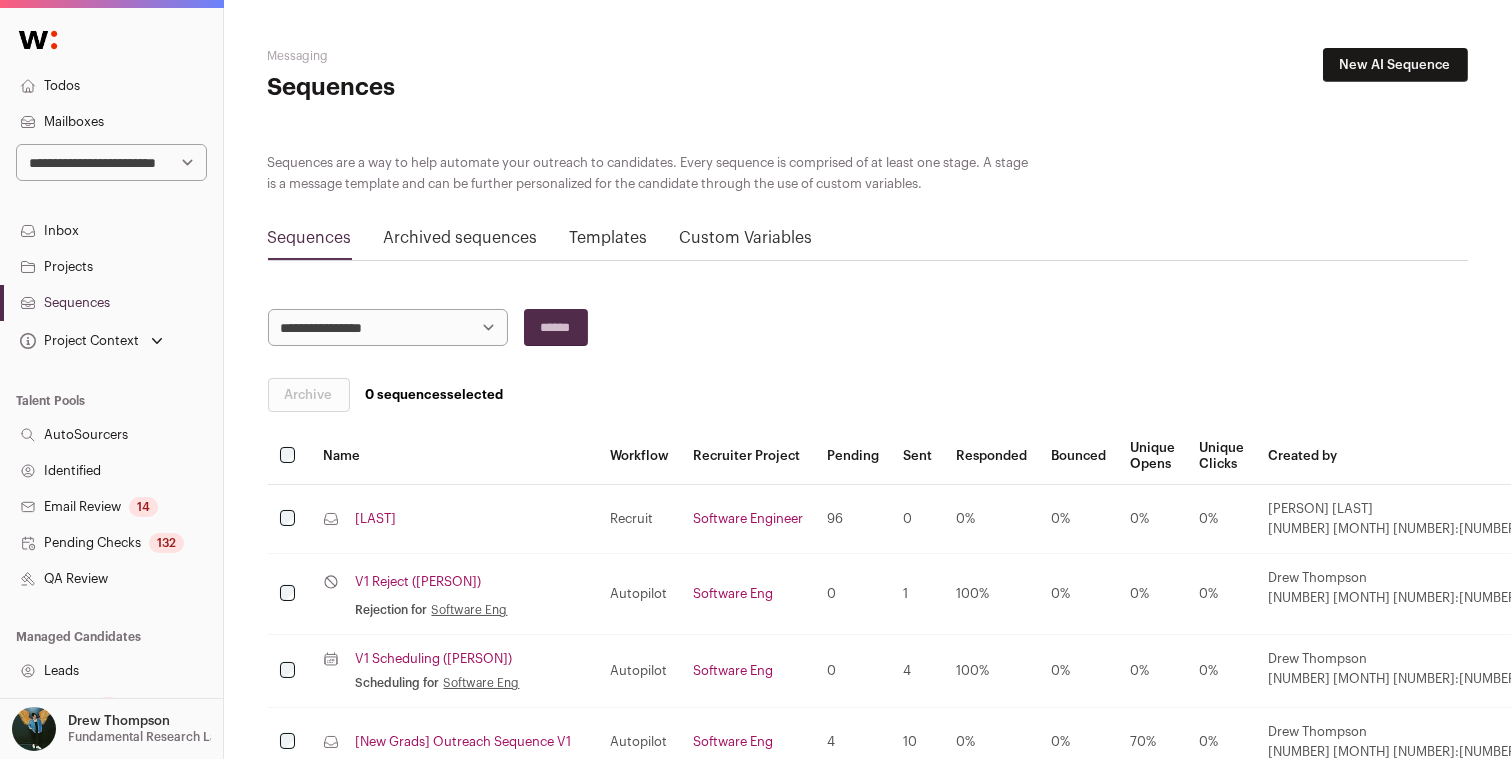 scroll, scrollTop: 94, scrollLeft: 0, axis: vertical 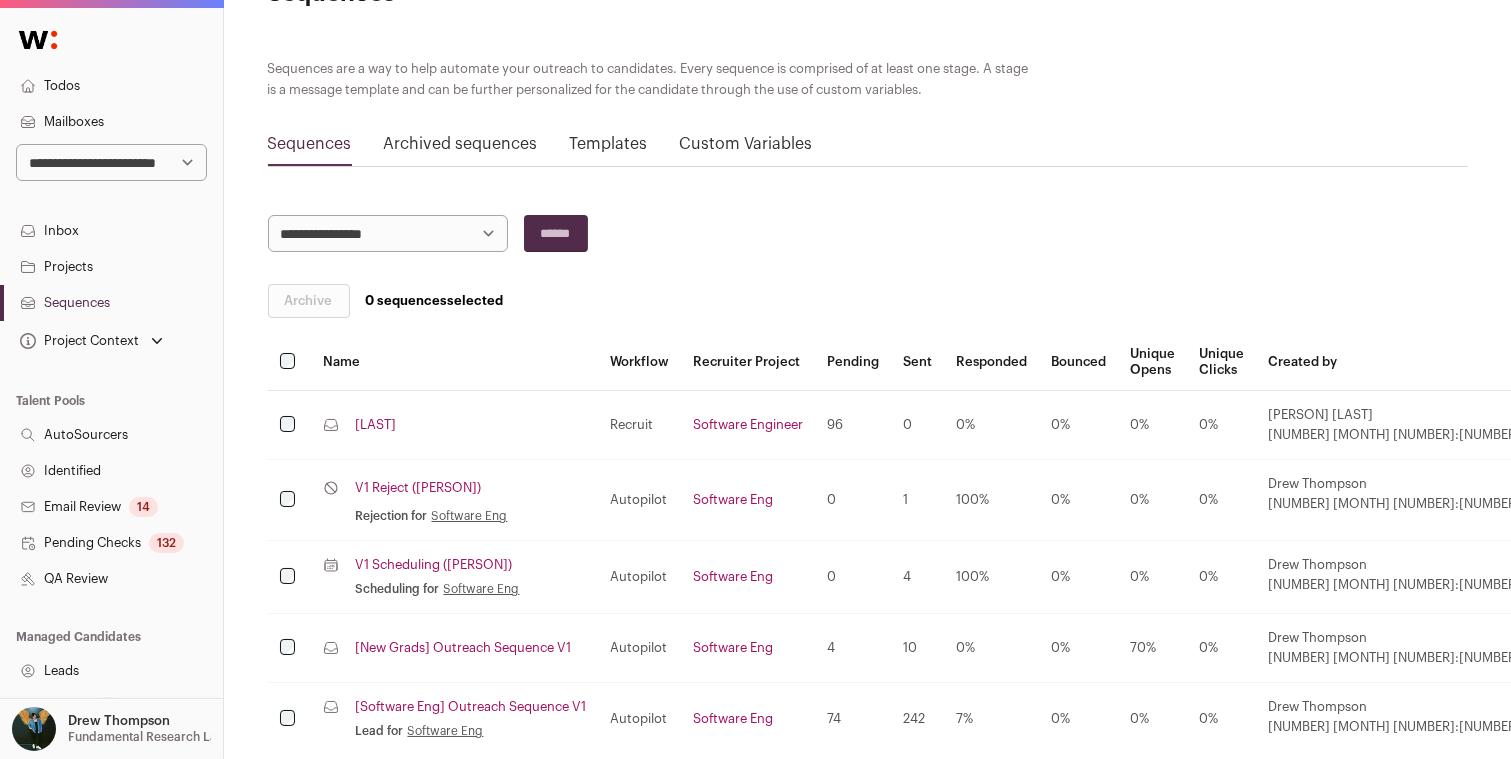 click on "V1 Reject (Shuying)" at bounding box center (418, 488) 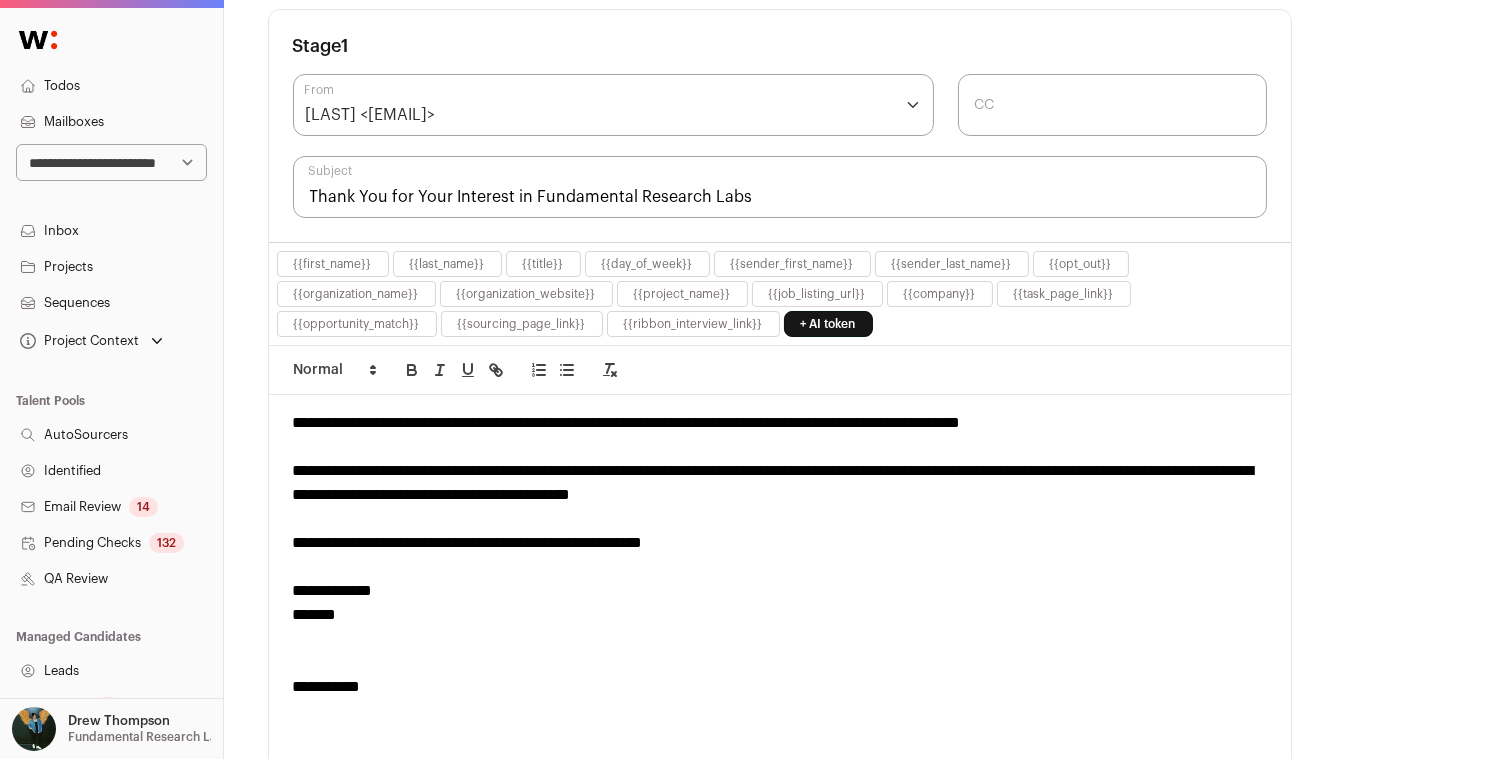 scroll, scrollTop: 596, scrollLeft: 0, axis: vertical 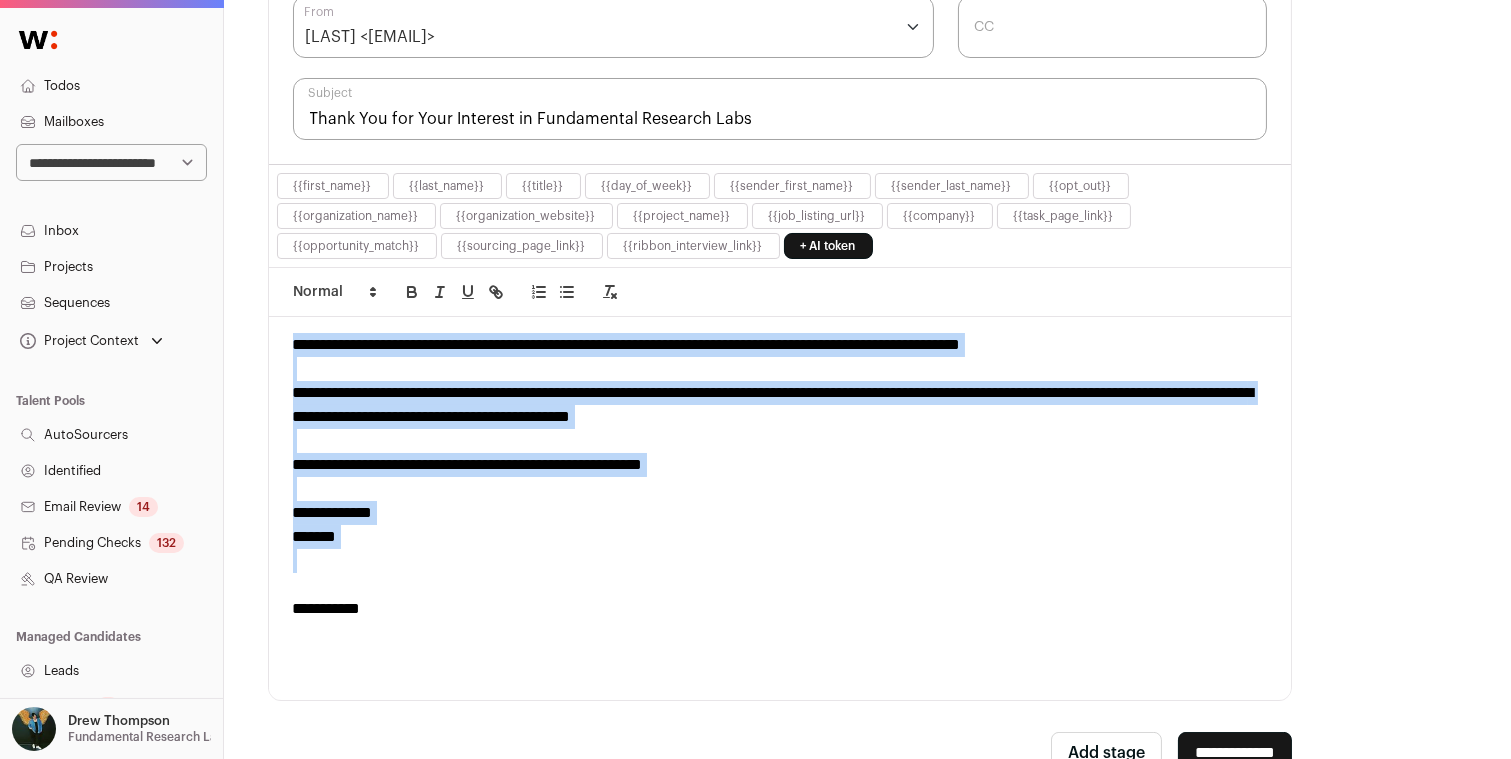 drag, startPoint x: 273, startPoint y: 335, endPoint x: 701, endPoint y: 560, distance: 483.538 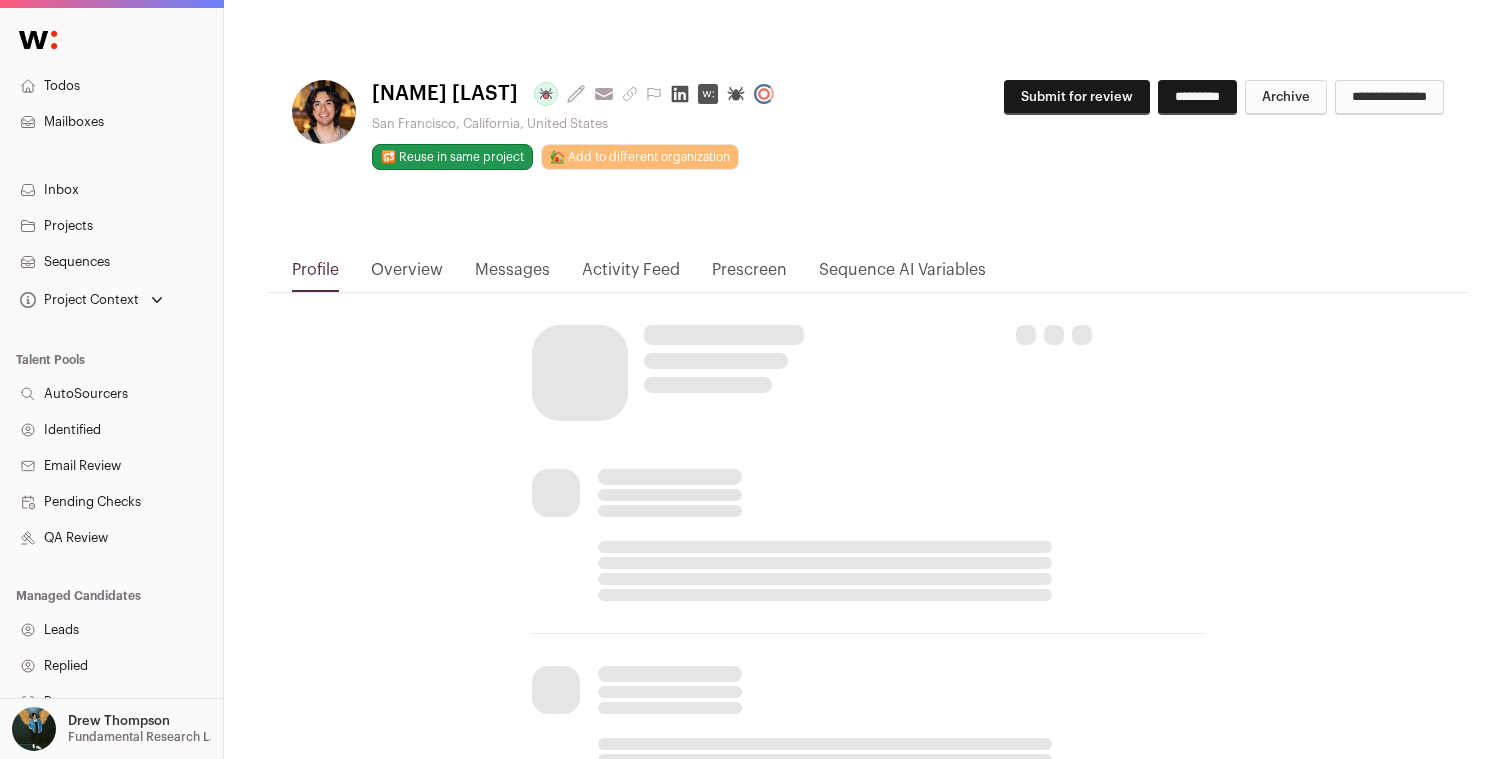 scroll, scrollTop: 0, scrollLeft: 0, axis: both 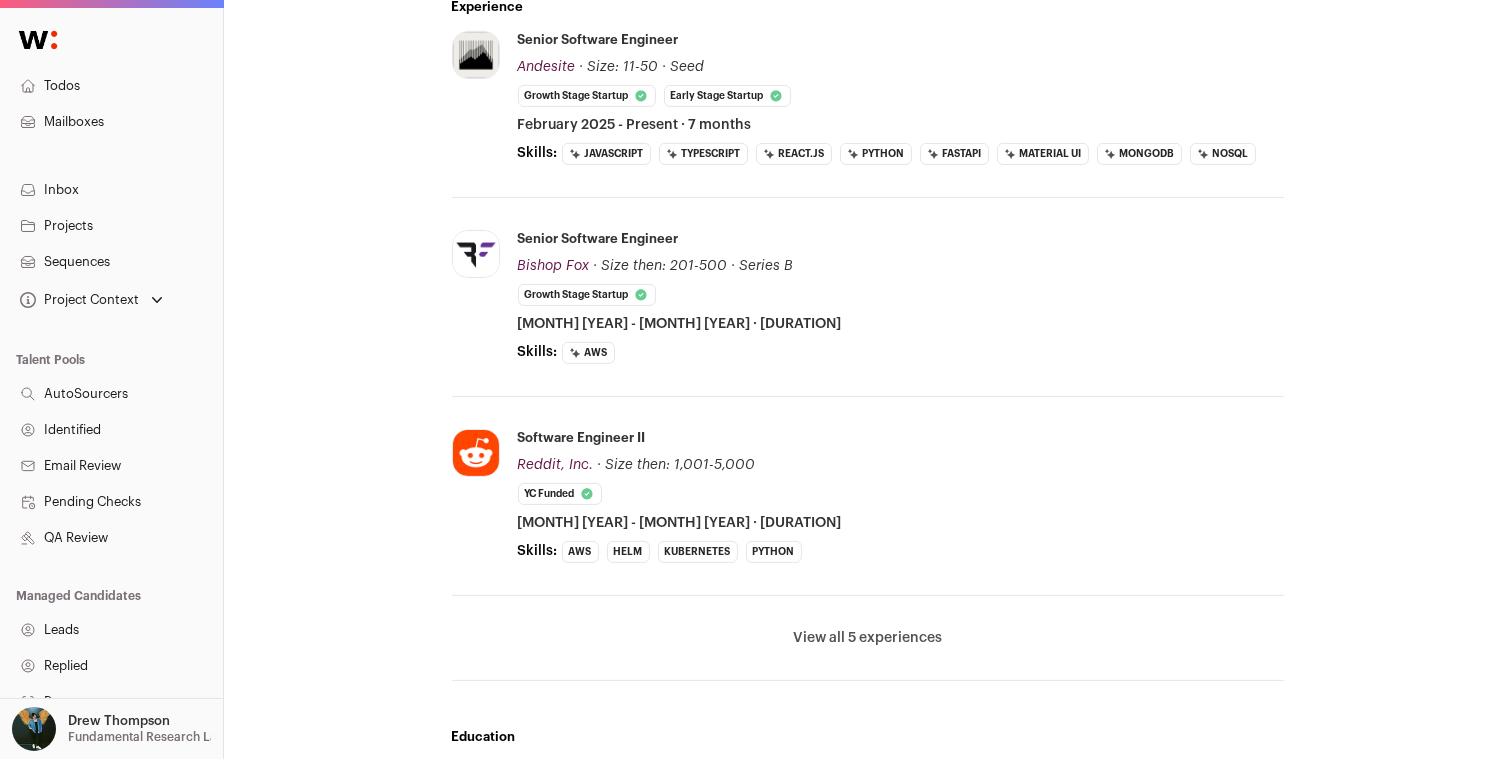click on "View all 5 experiences" at bounding box center (867, 638) 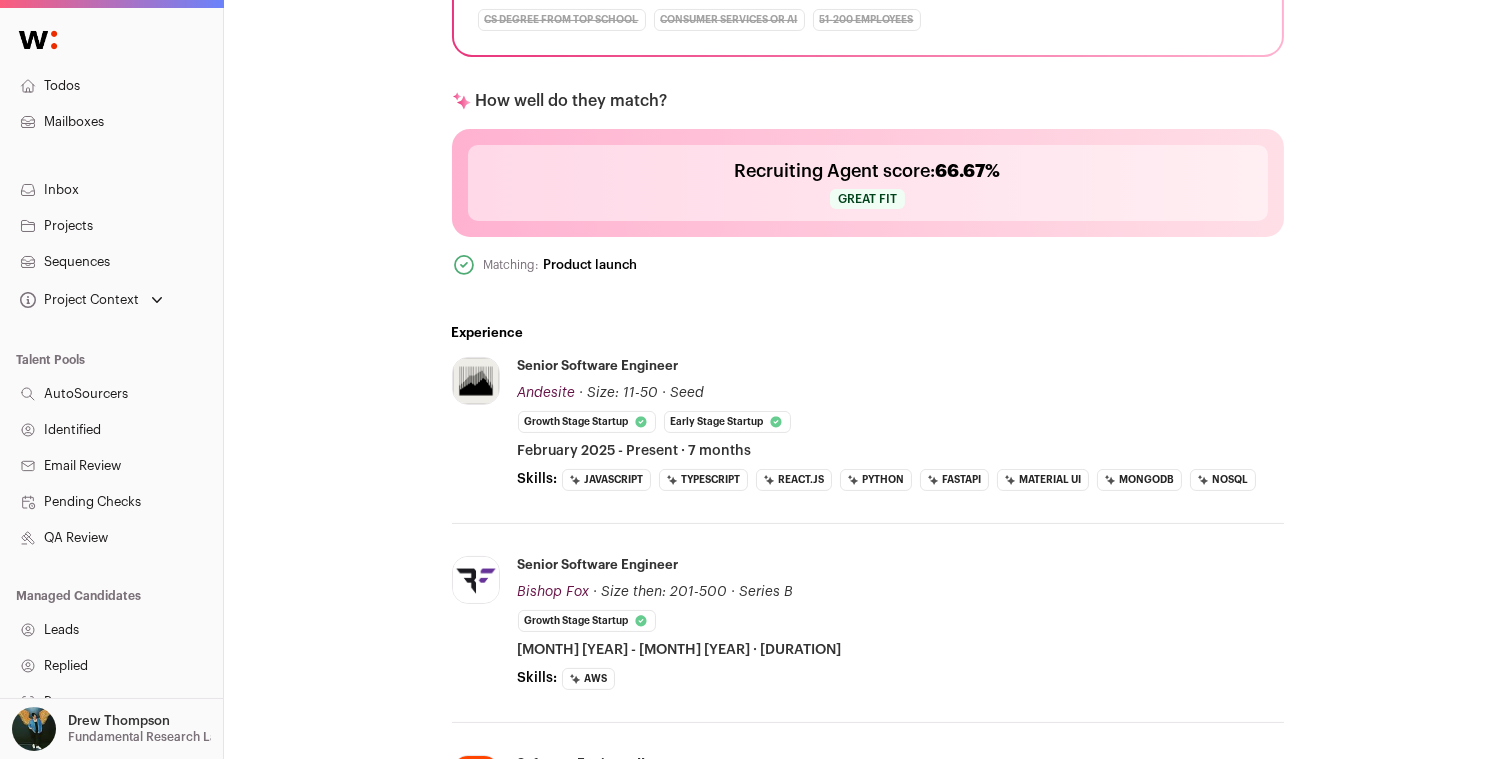 scroll, scrollTop: 614, scrollLeft: 0, axis: vertical 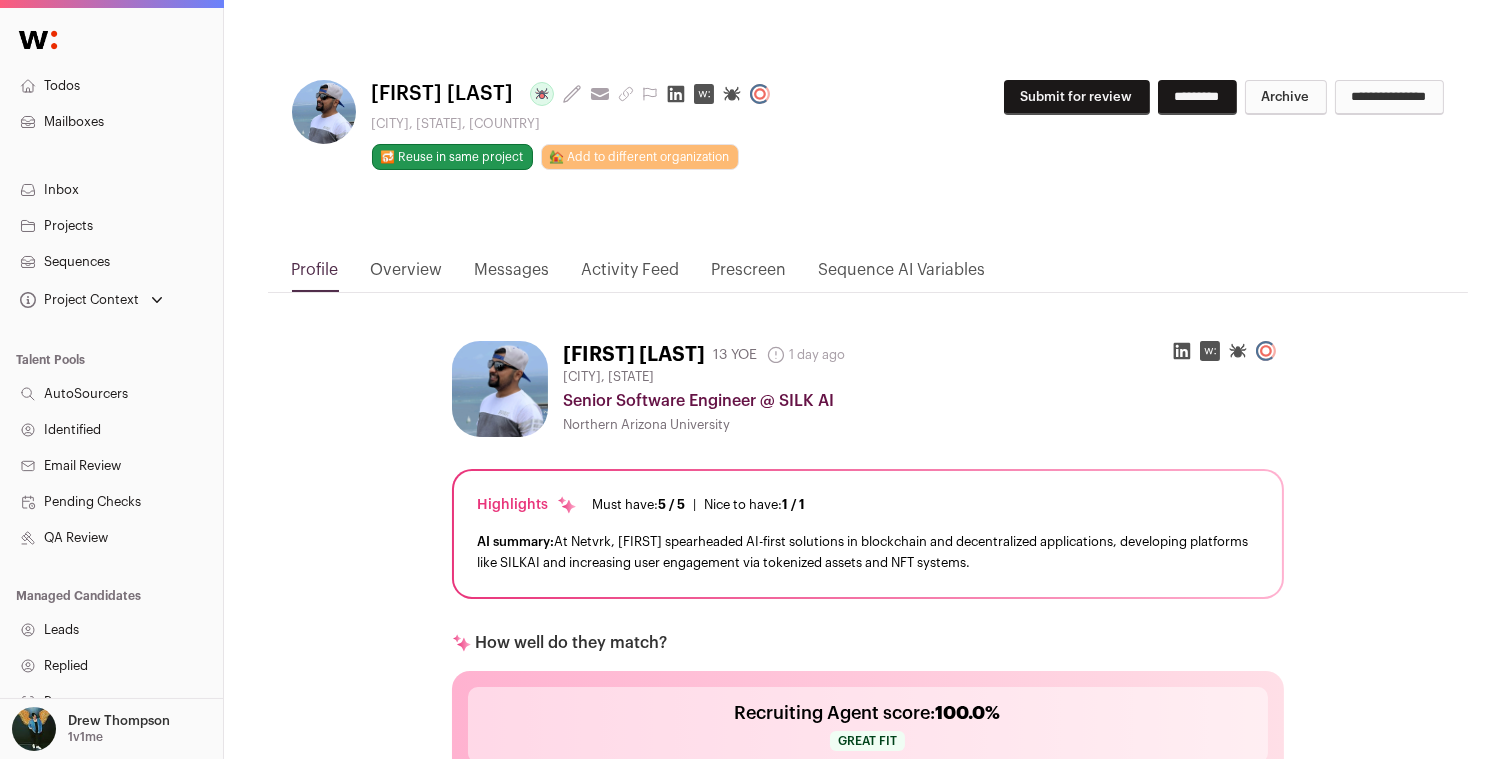 drag, startPoint x: 1022, startPoint y: 79, endPoint x: 1022, endPoint y: 101, distance: 22 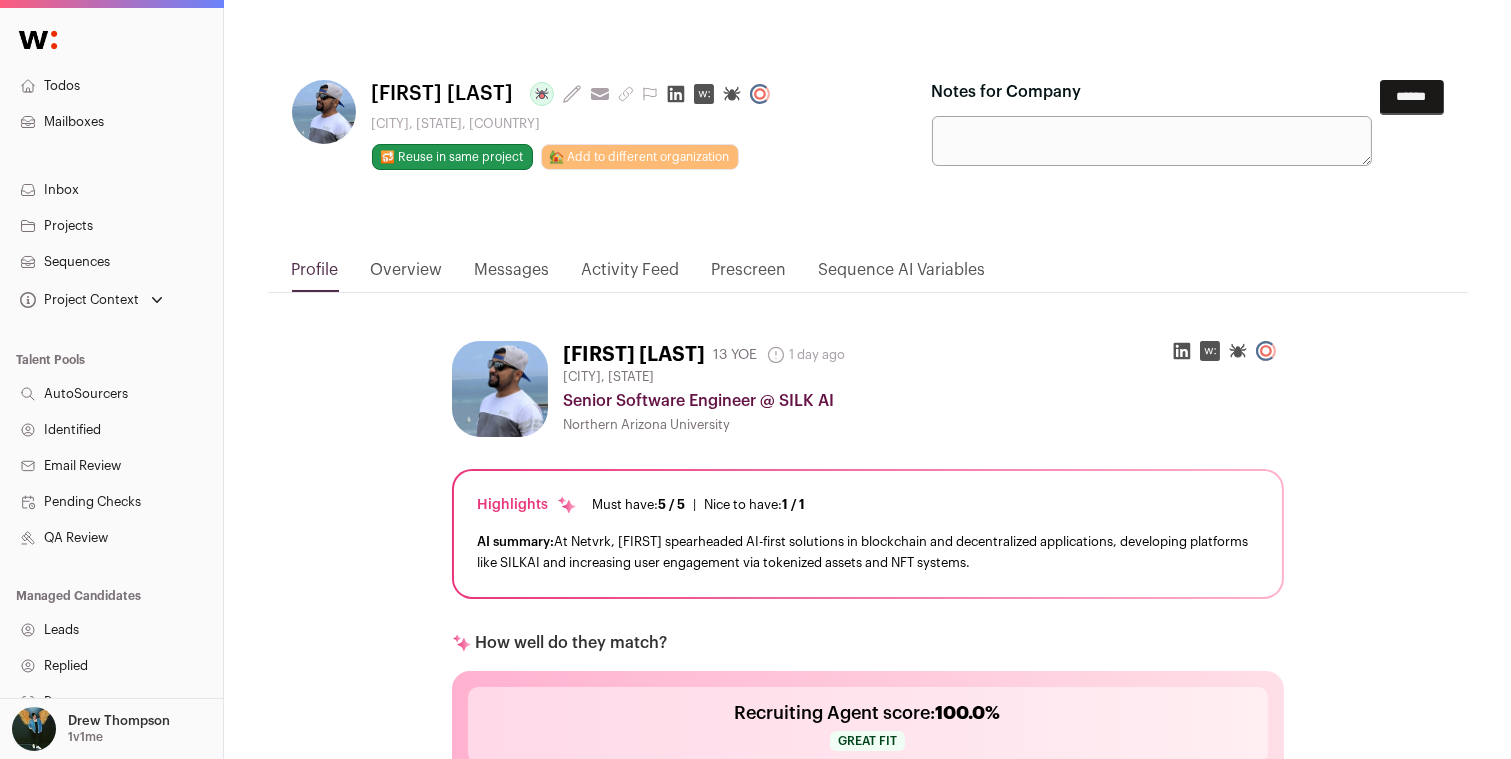 click on "******" at bounding box center (1412, 97) 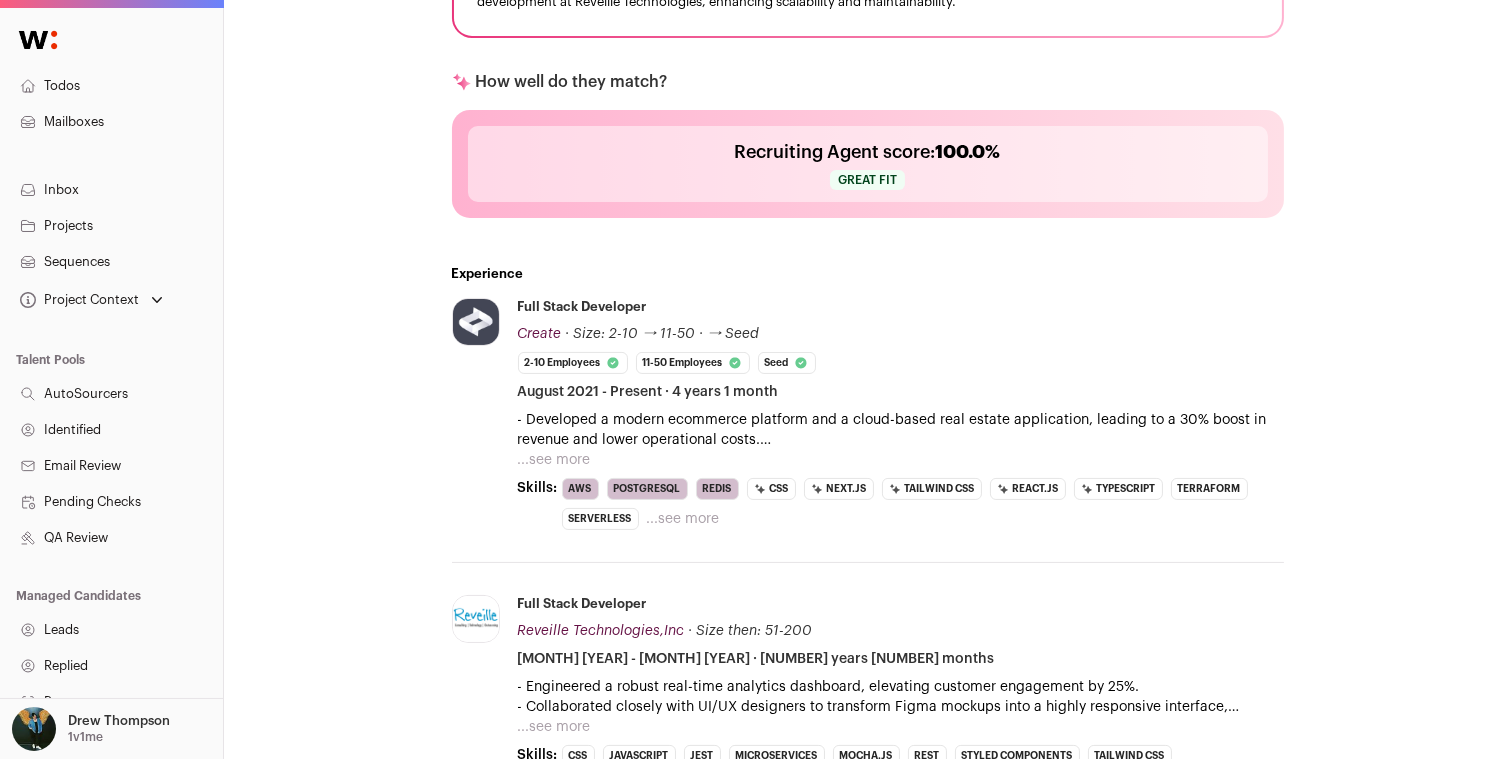 scroll, scrollTop: 544, scrollLeft: 0, axis: vertical 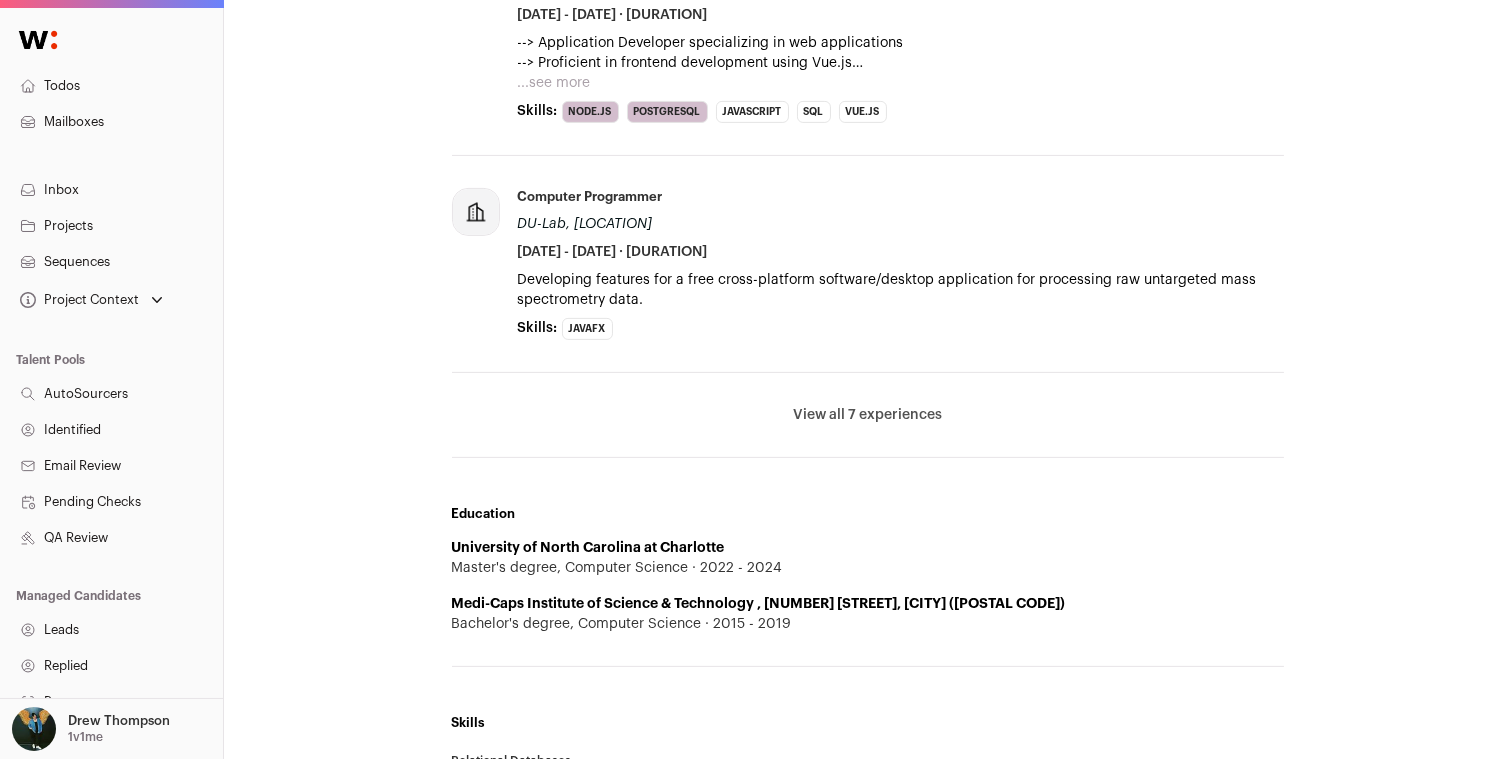 click on "View all 7 experiences
View less" at bounding box center [868, 415] 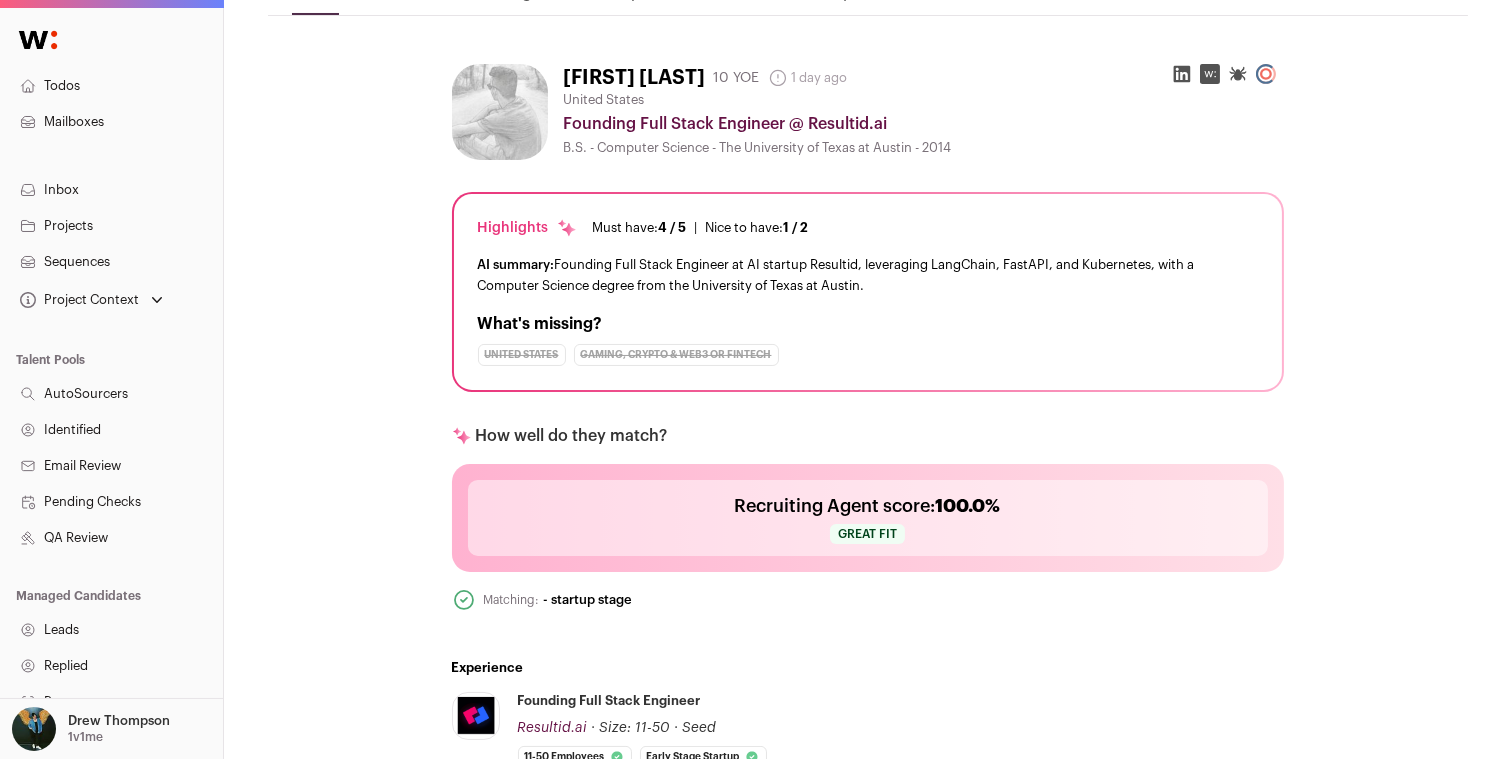 scroll, scrollTop: 0, scrollLeft: 0, axis: both 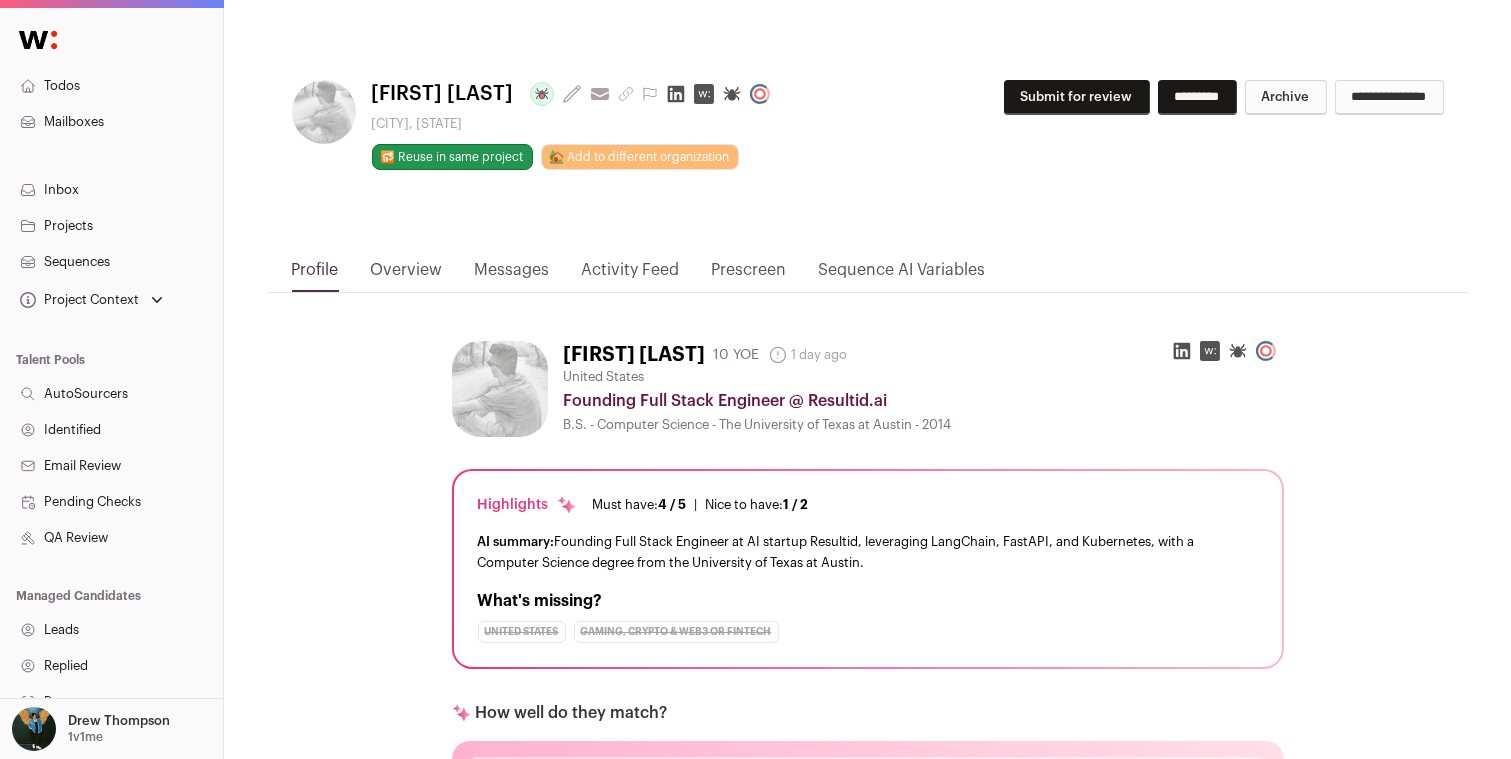 click on "Submit for review" at bounding box center [1077, 97] 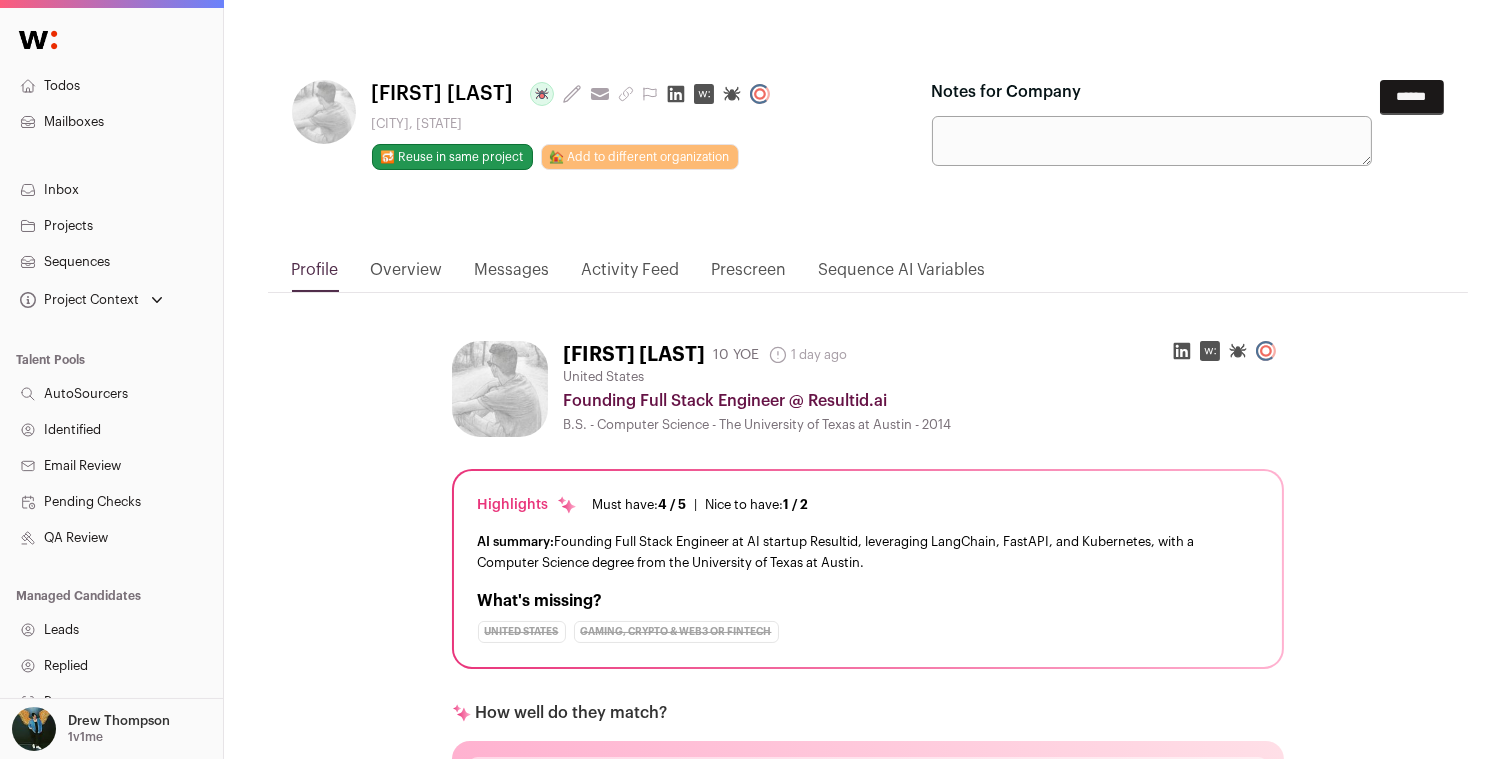 click on "******" at bounding box center [1412, 97] 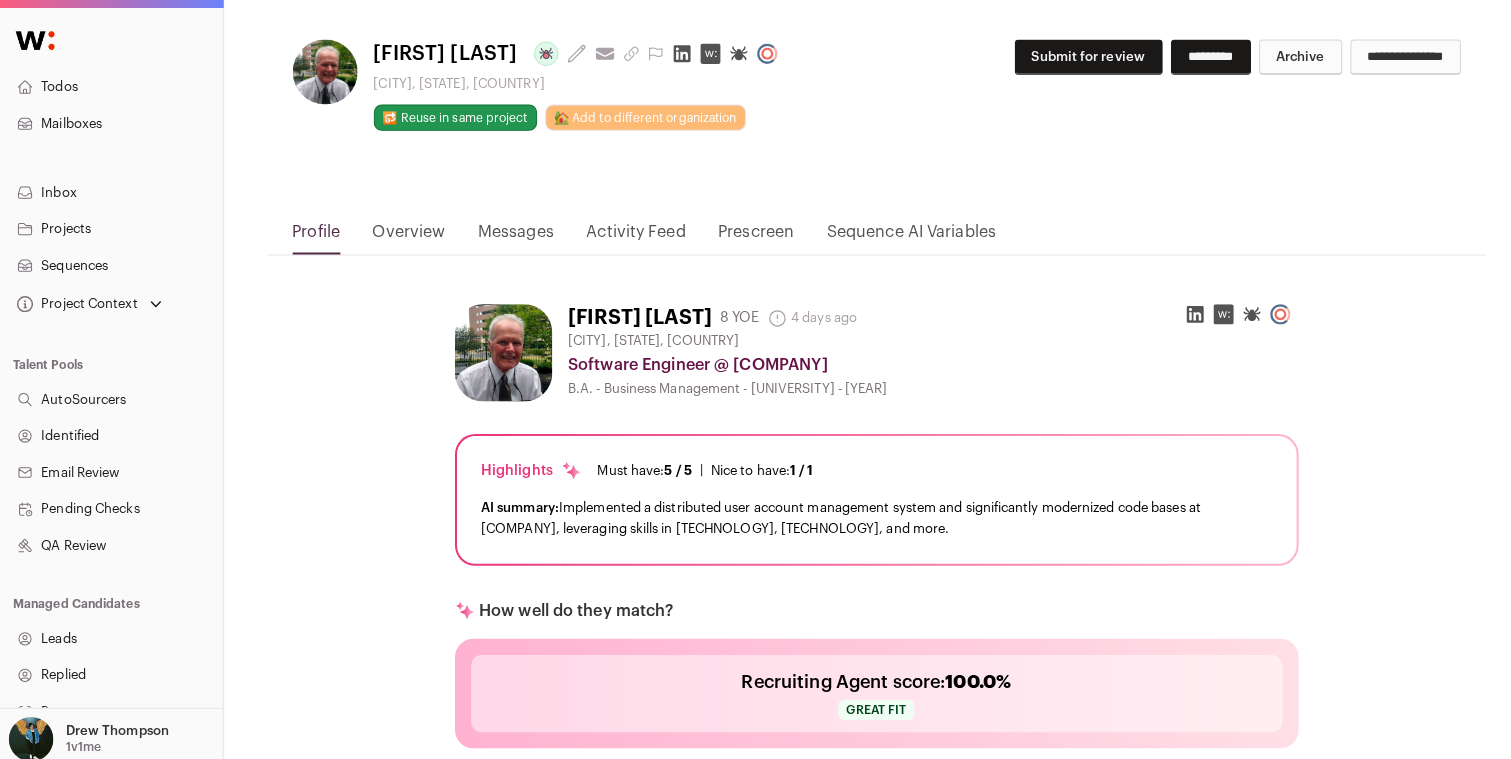 scroll, scrollTop: 36, scrollLeft: 0, axis: vertical 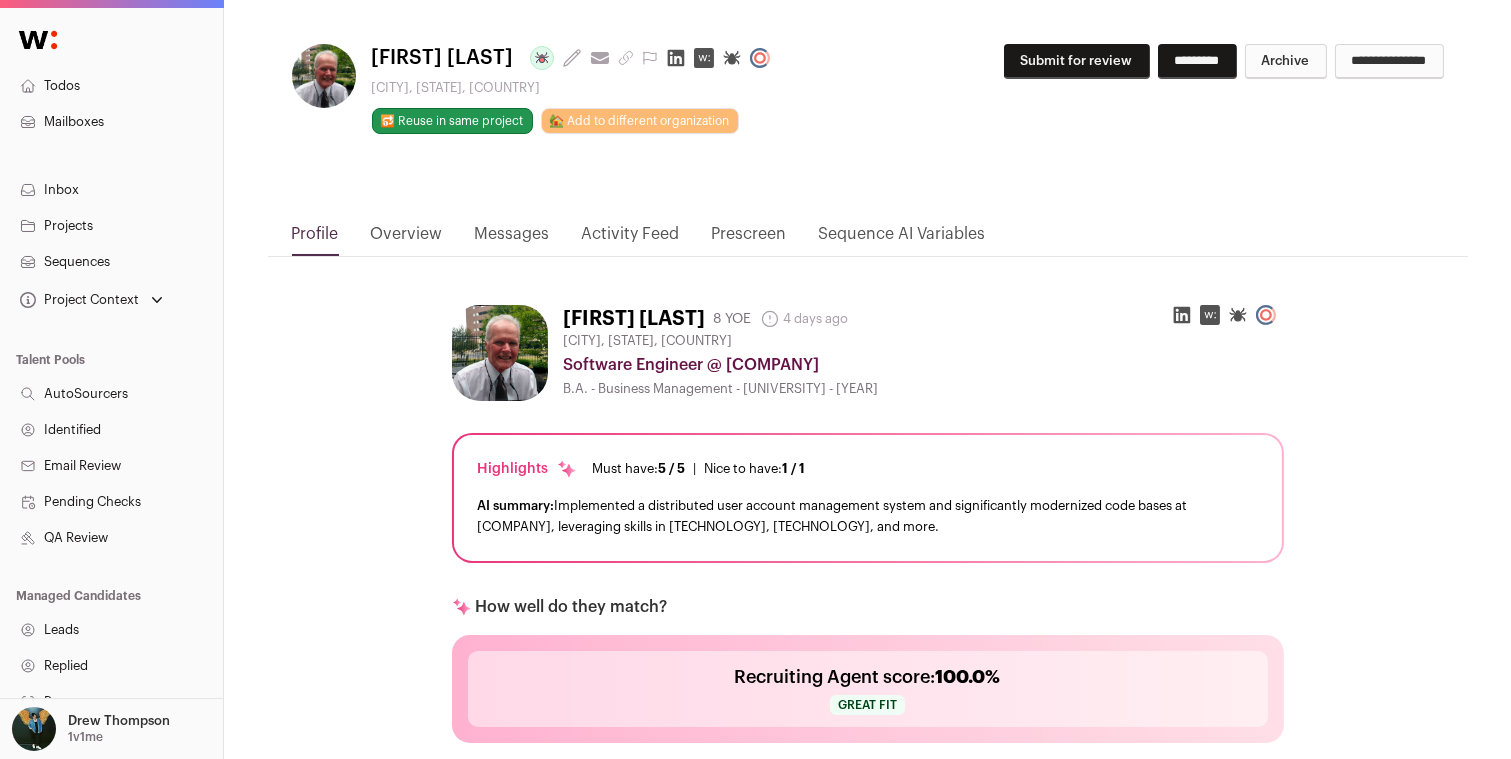 click 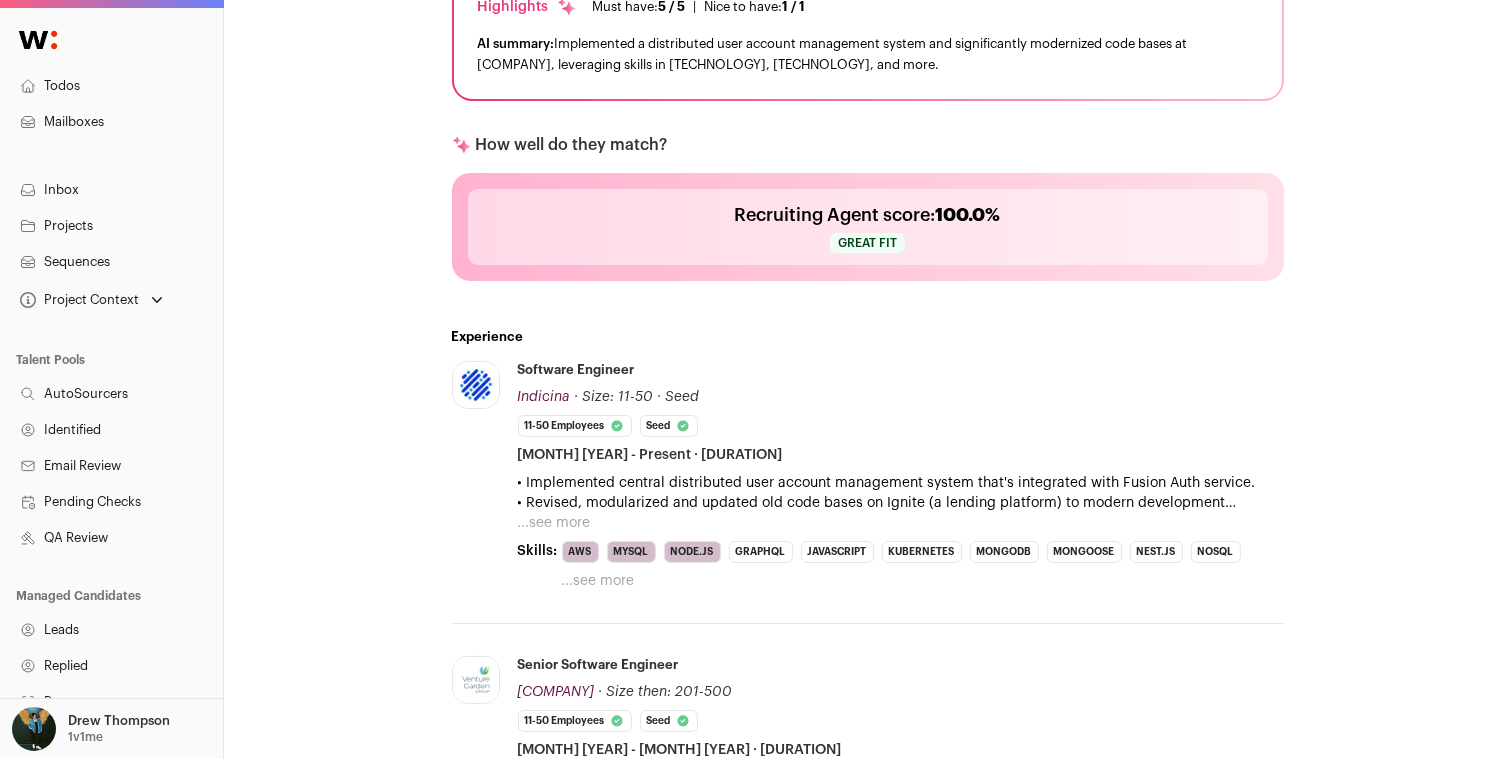 scroll, scrollTop: 502, scrollLeft: 0, axis: vertical 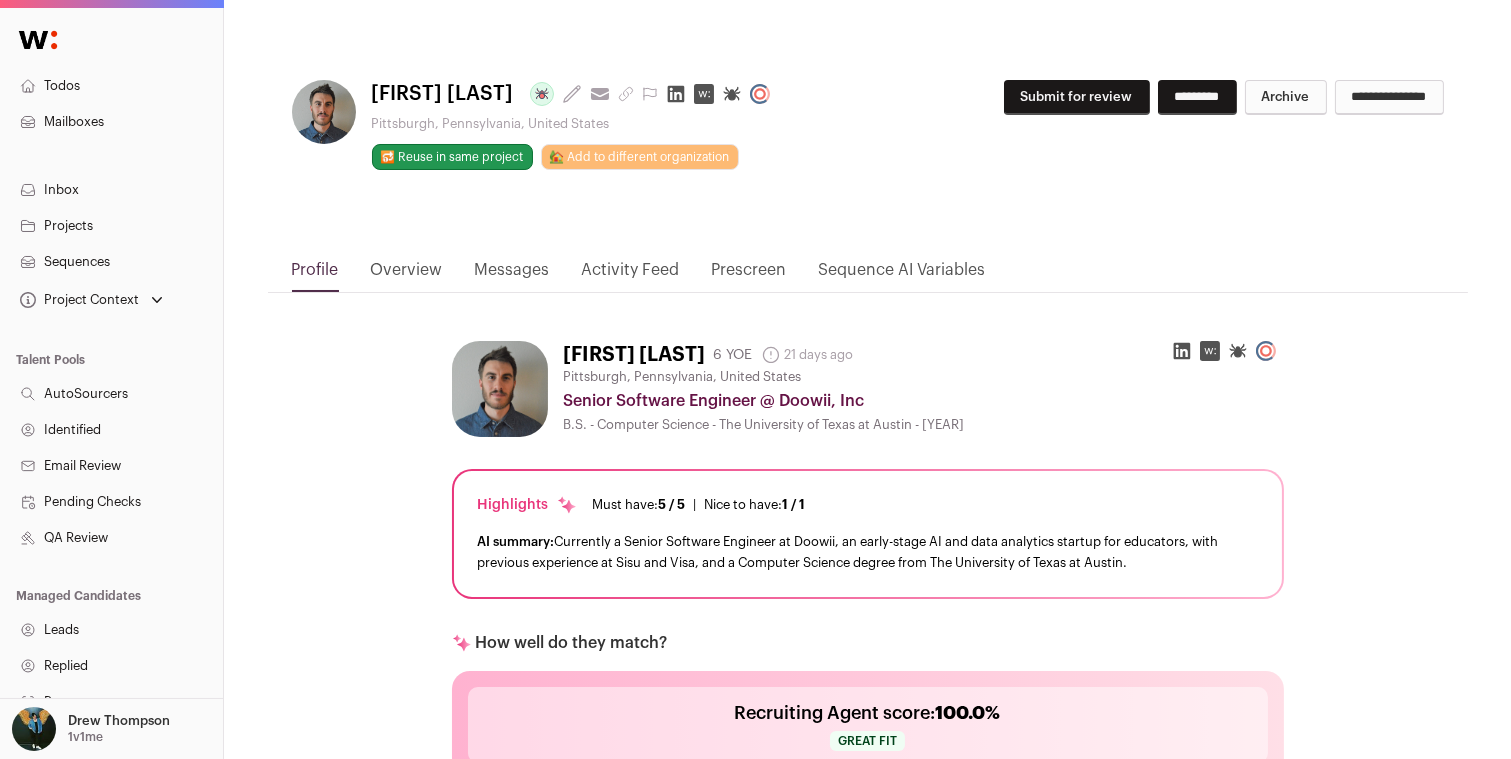 click on "Submit for review" at bounding box center [1077, 97] 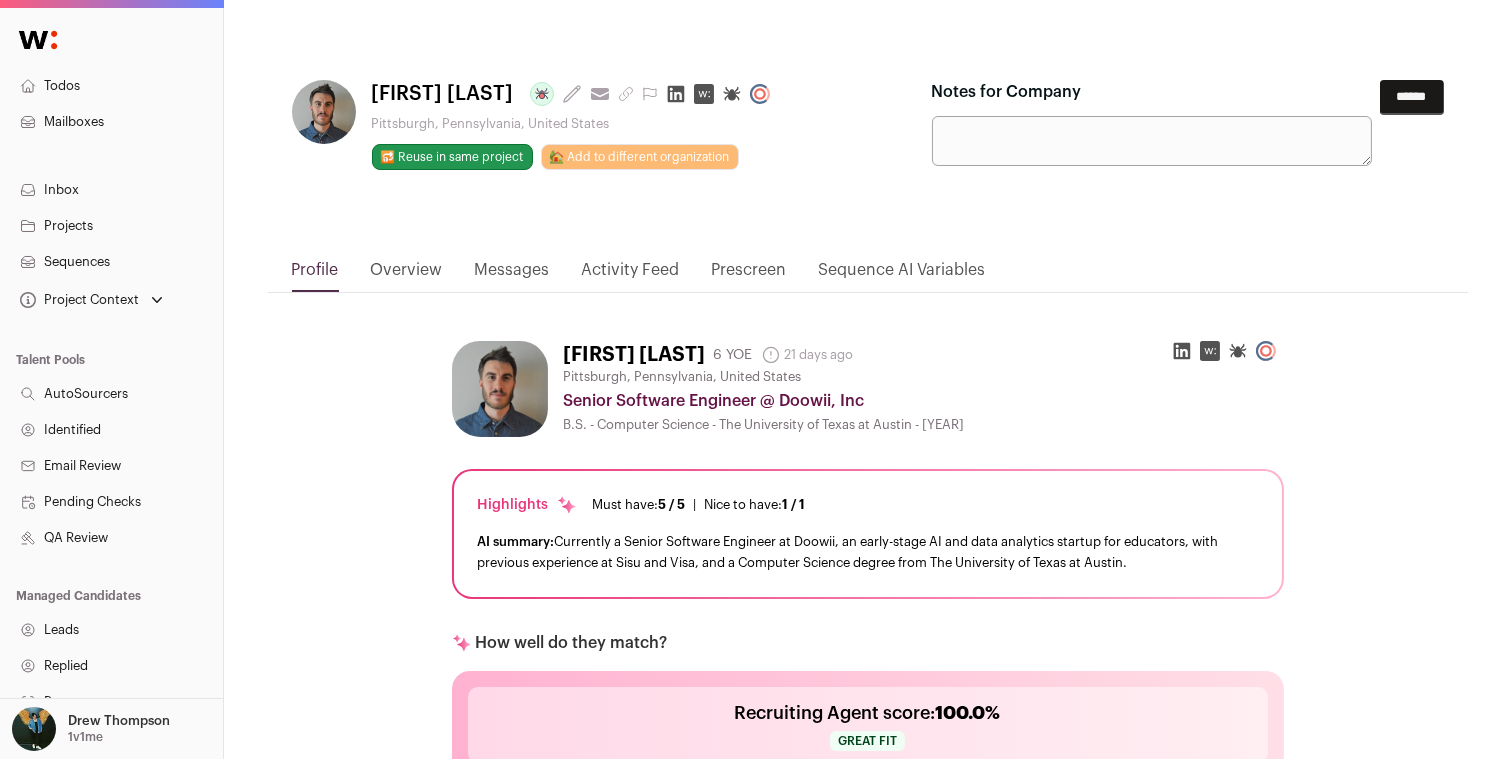 click on "Elad Hershkovitz
Last update:  21 days ago
View most recent conversation in Front
Pittsburgh, Pennsylvania, United States
🔂 Reuse in same project
🏡 Add to different organization
Submit for review" at bounding box center (868, 153) 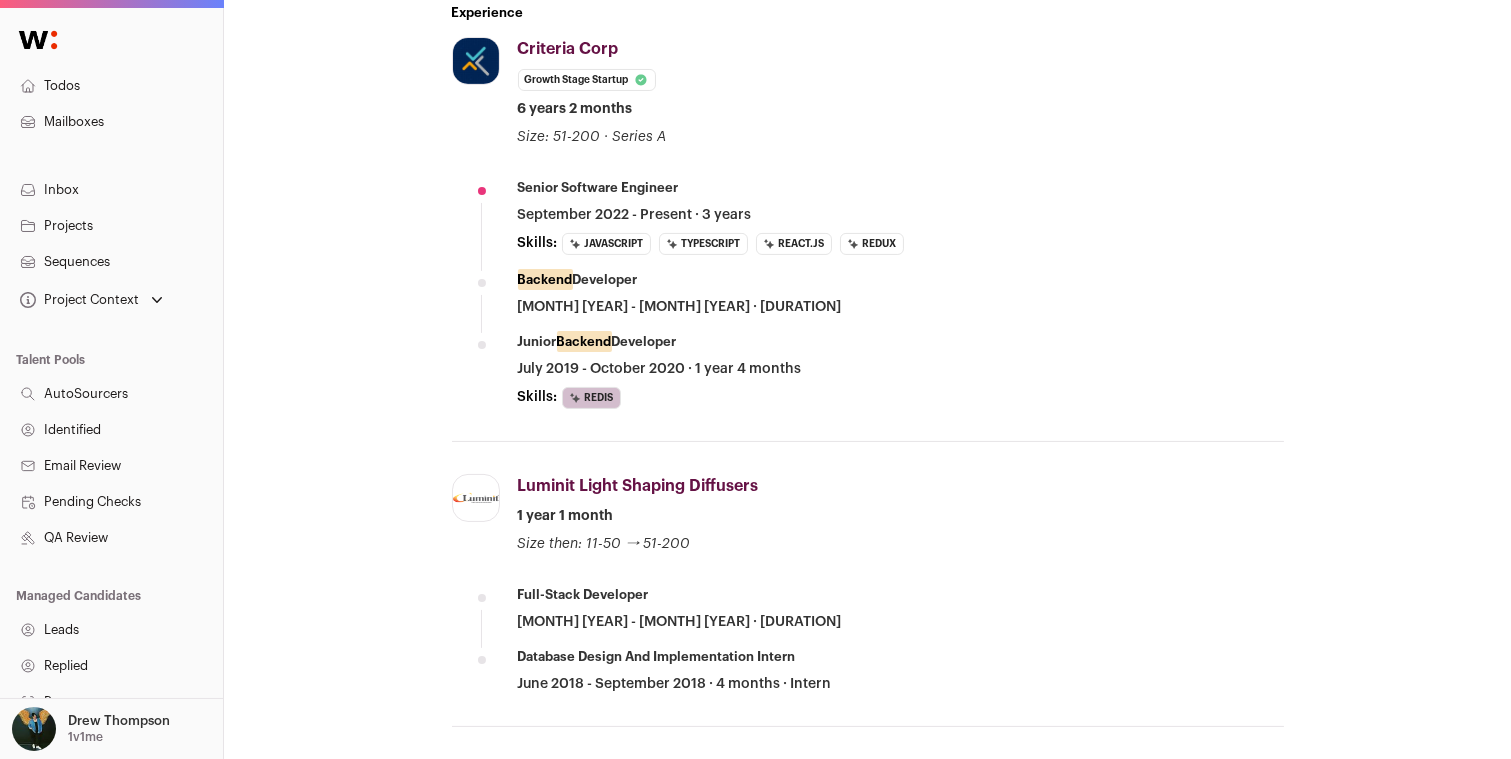 scroll, scrollTop: 700, scrollLeft: 0, axis: vertical 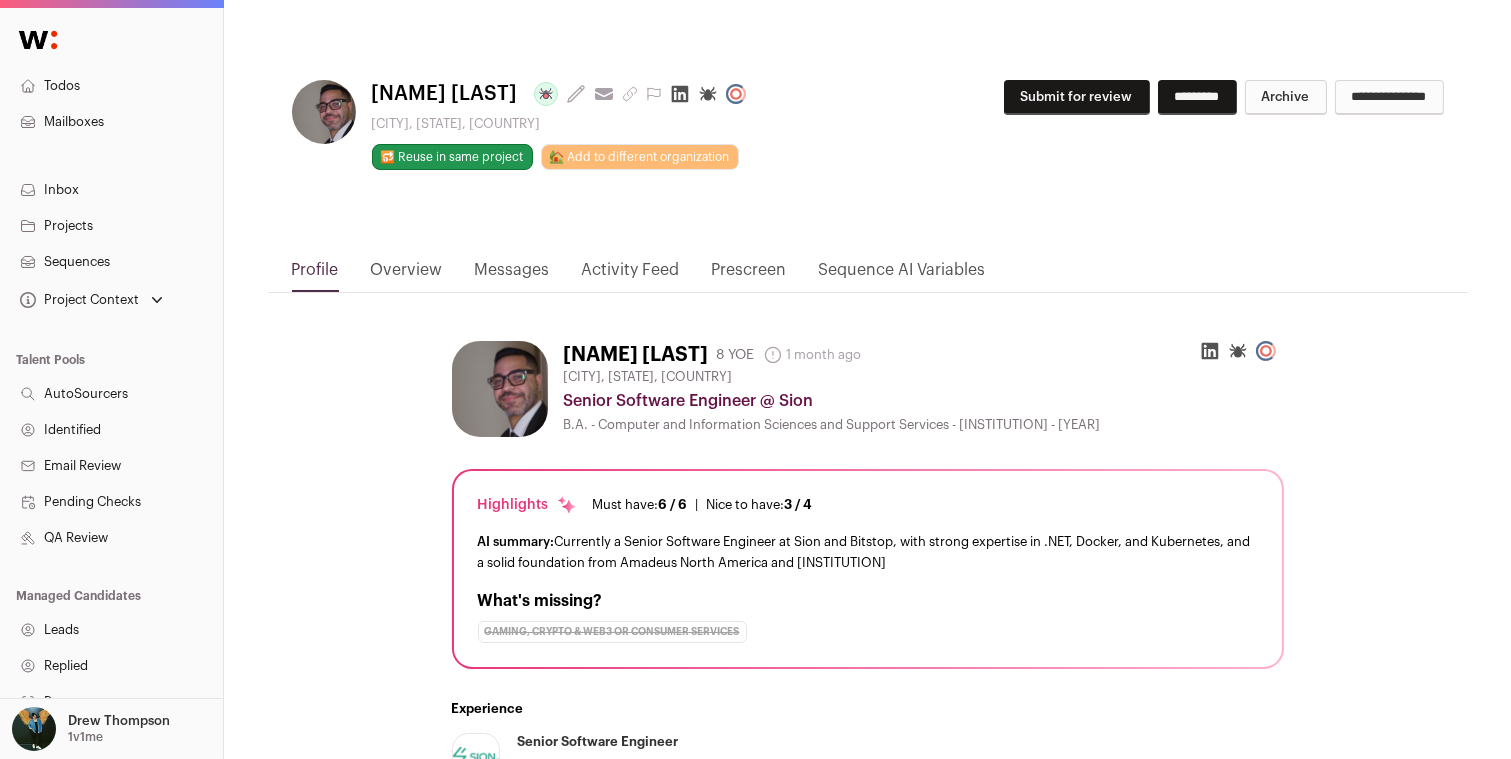 click on "Submit for review" at bounding box center (1077, 97) 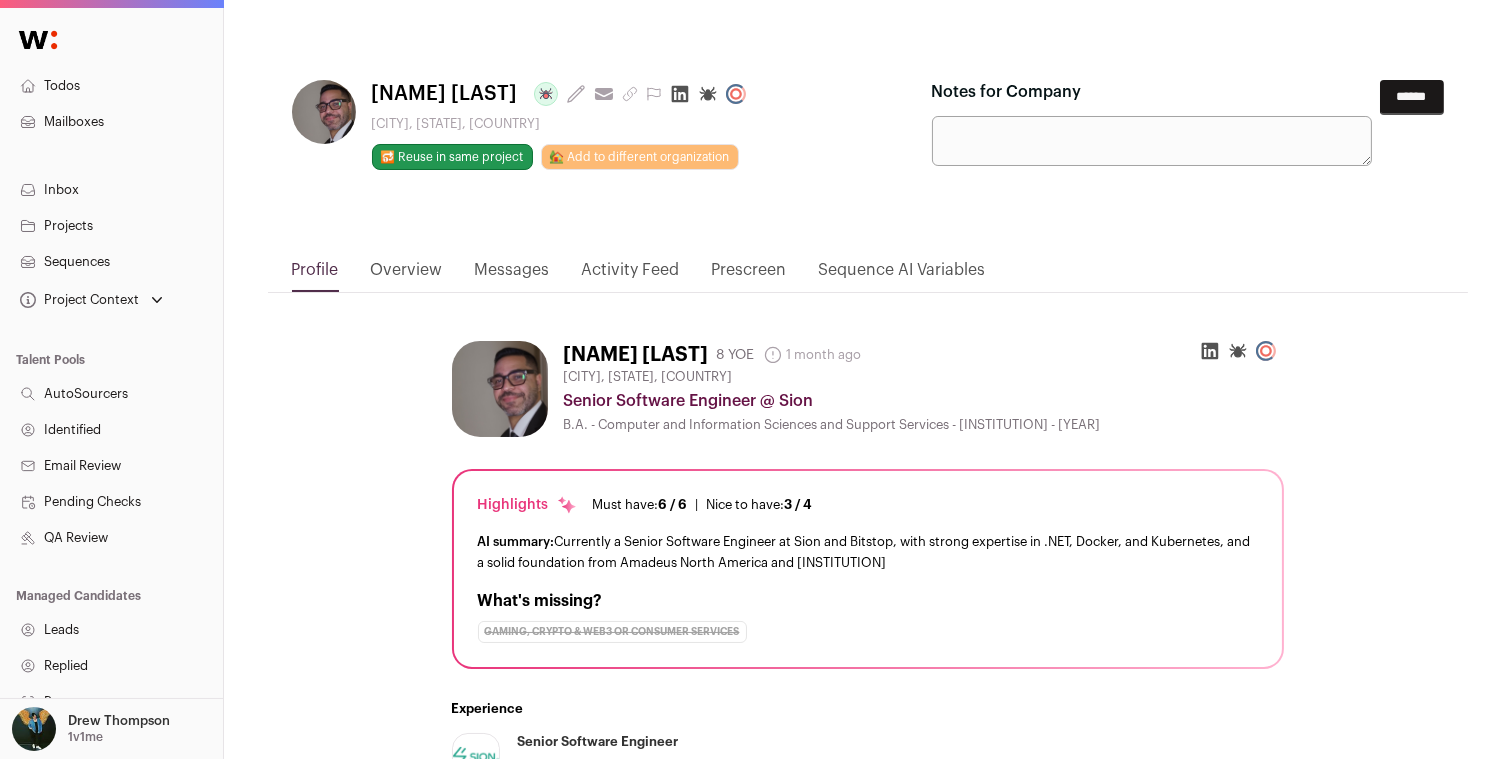 click on "******" at bounding box center (1412, 97) 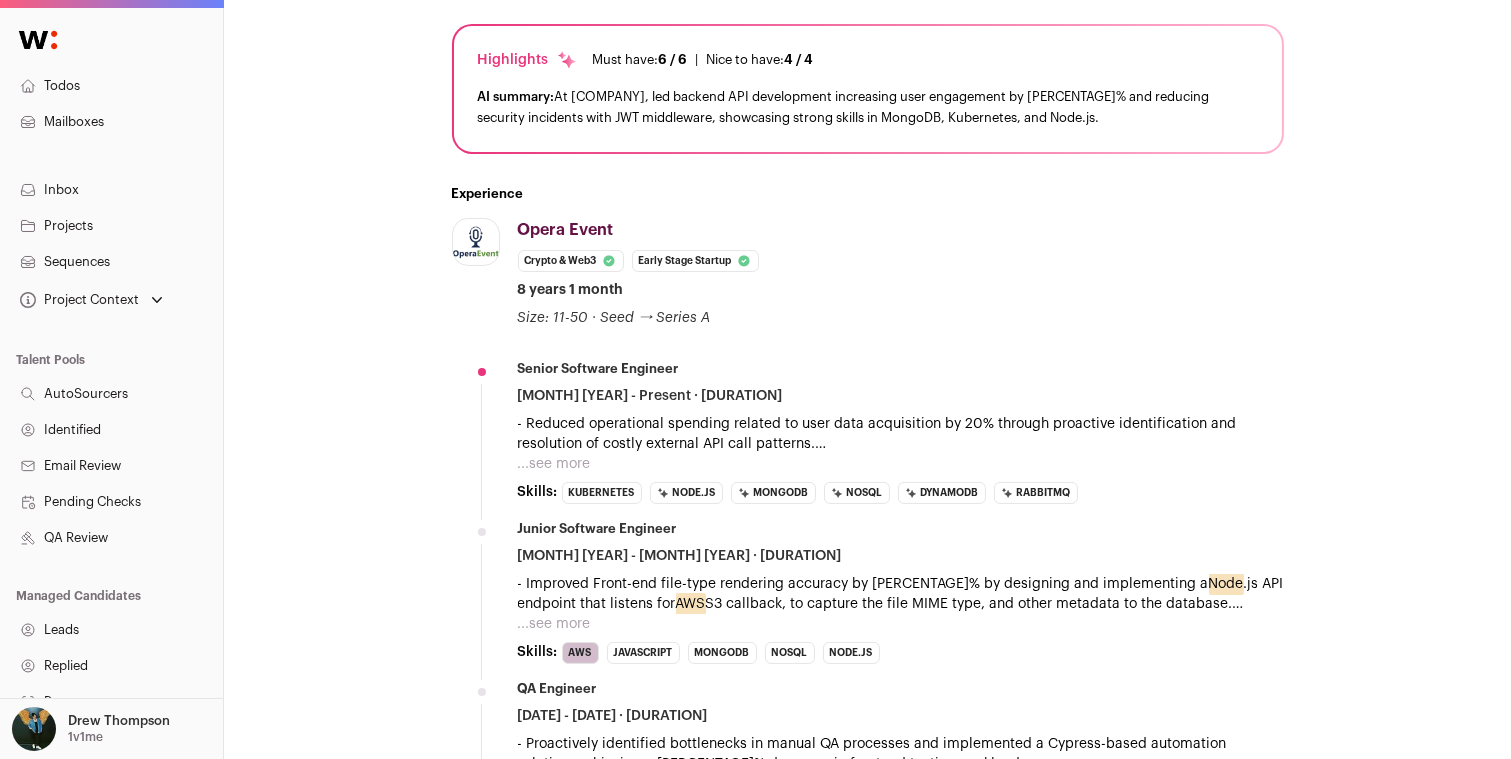 scroll, scrollTop: 447, scrollLeft: 0, axis: vertical 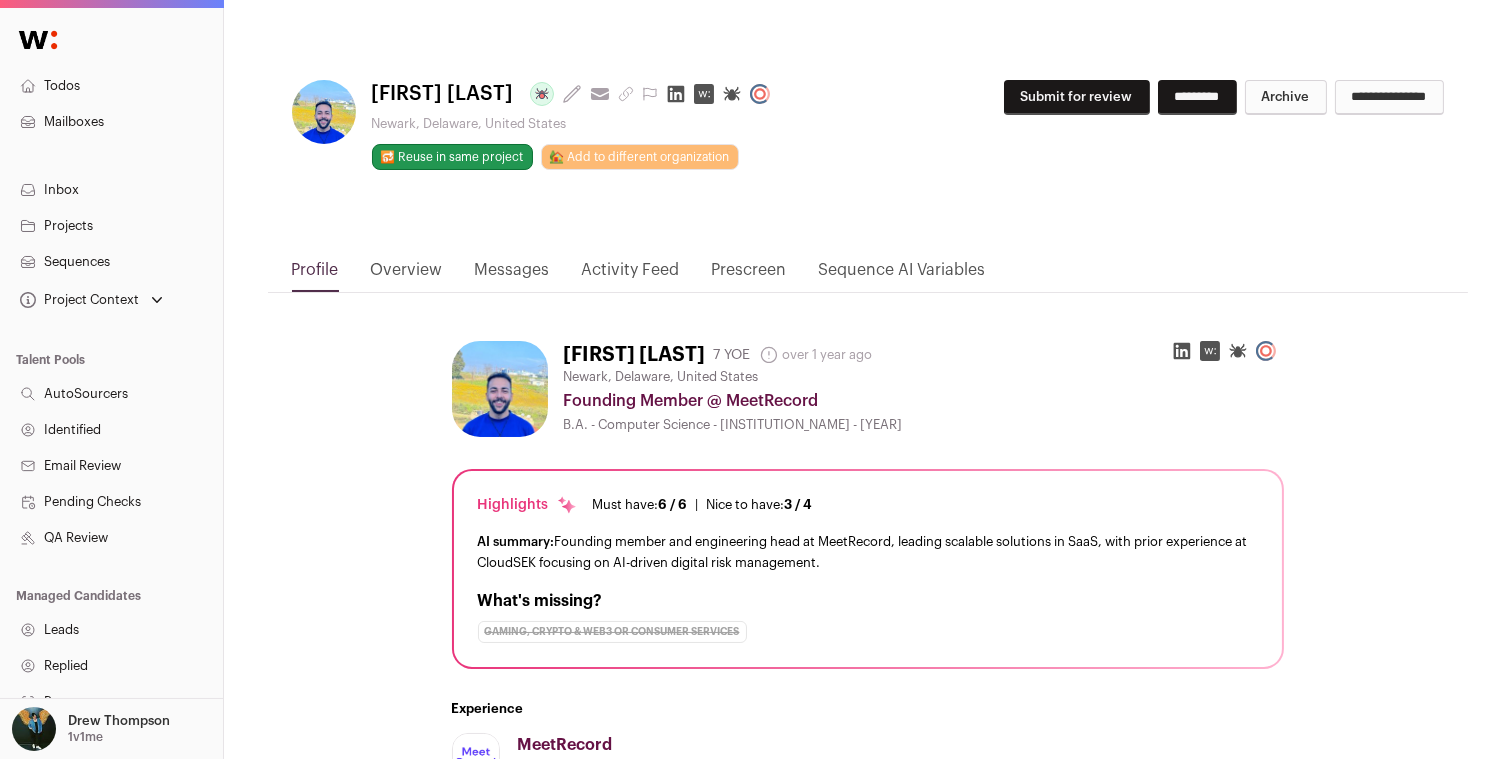 click on "**********" at bounding box center (1188, 105) 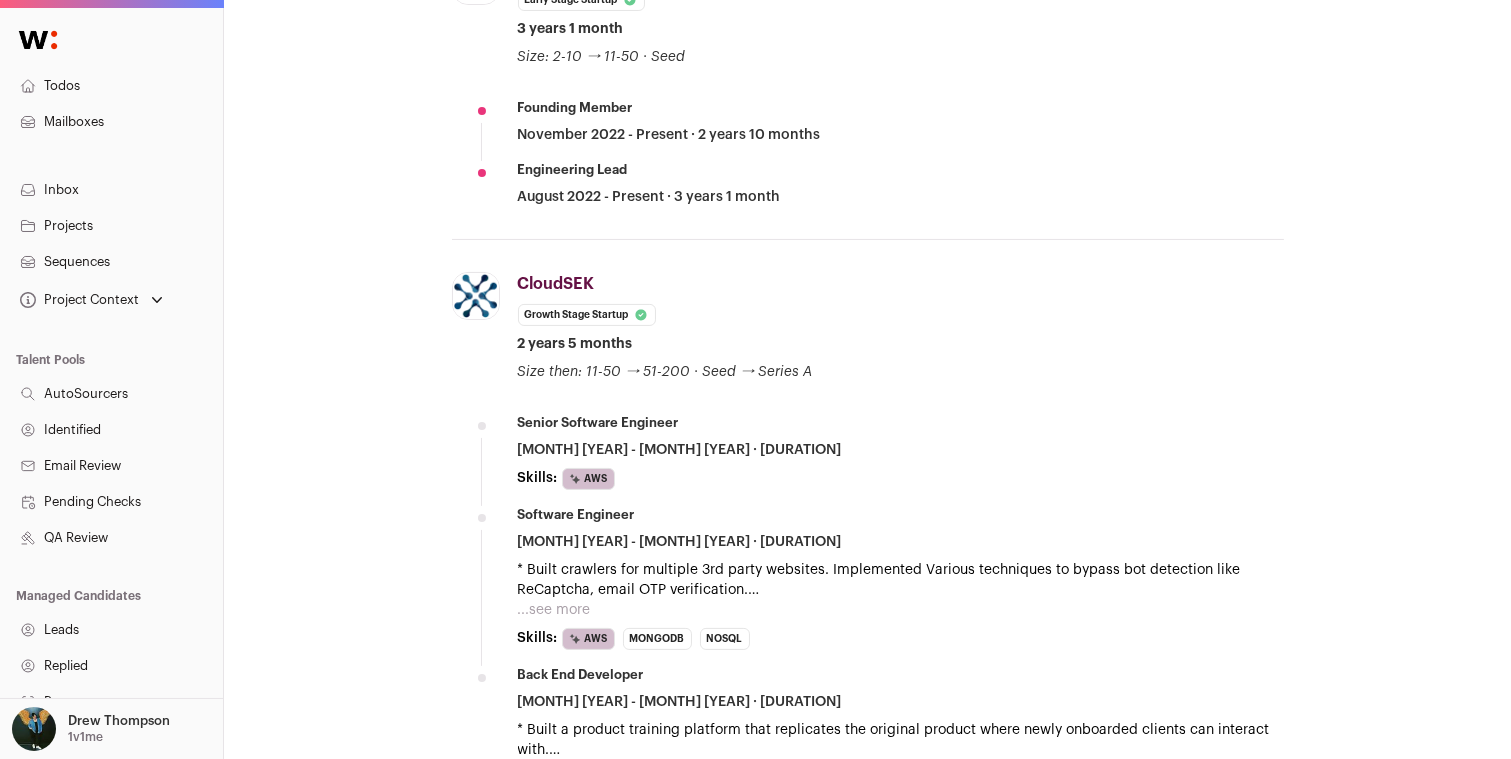 scroll, scrollTop: 0, scrollLeft: 0, axis: both 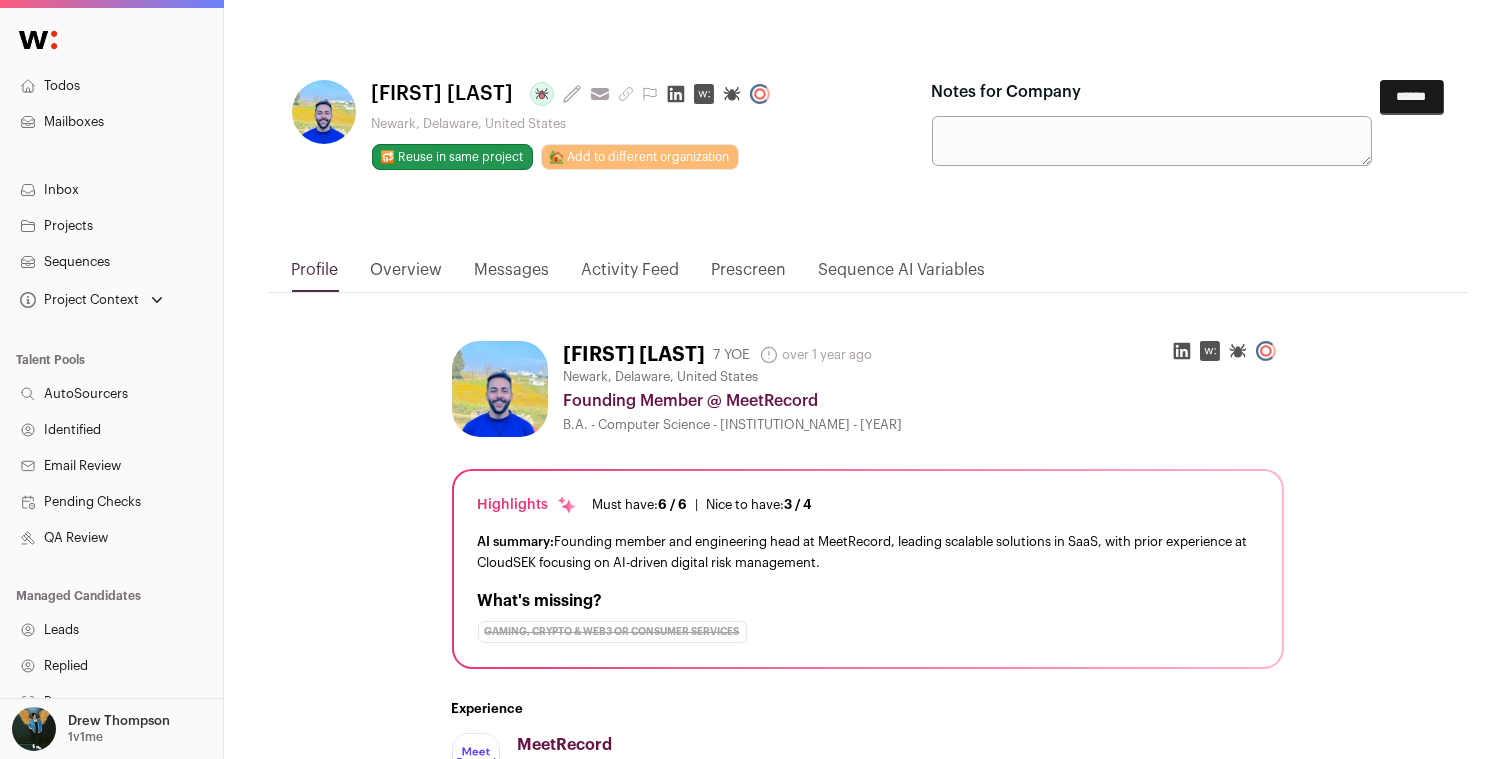click on "******" at bounding box center [1412, 97] 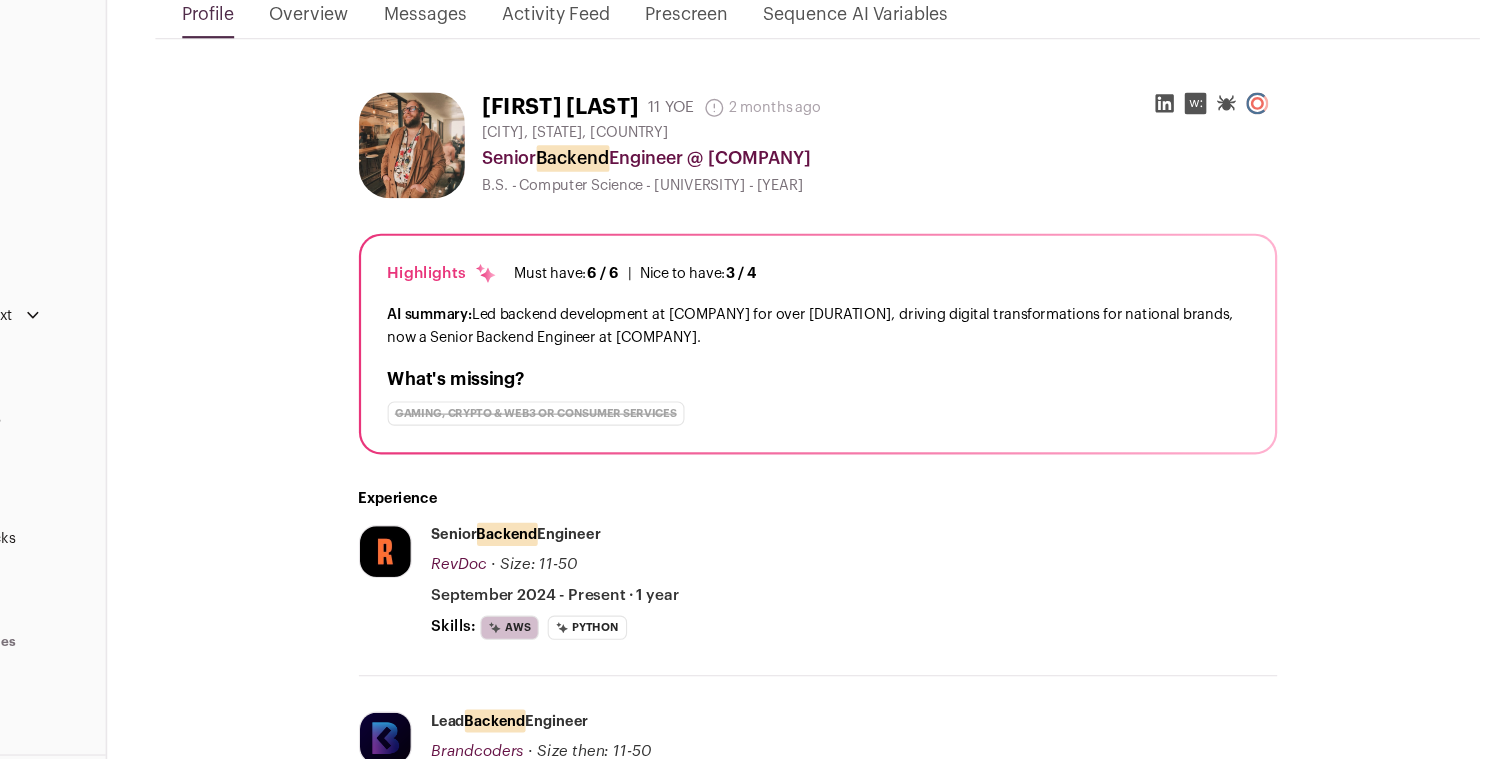 scroll, scrollTop: 238, scrollLeft: 0, axis: vertical 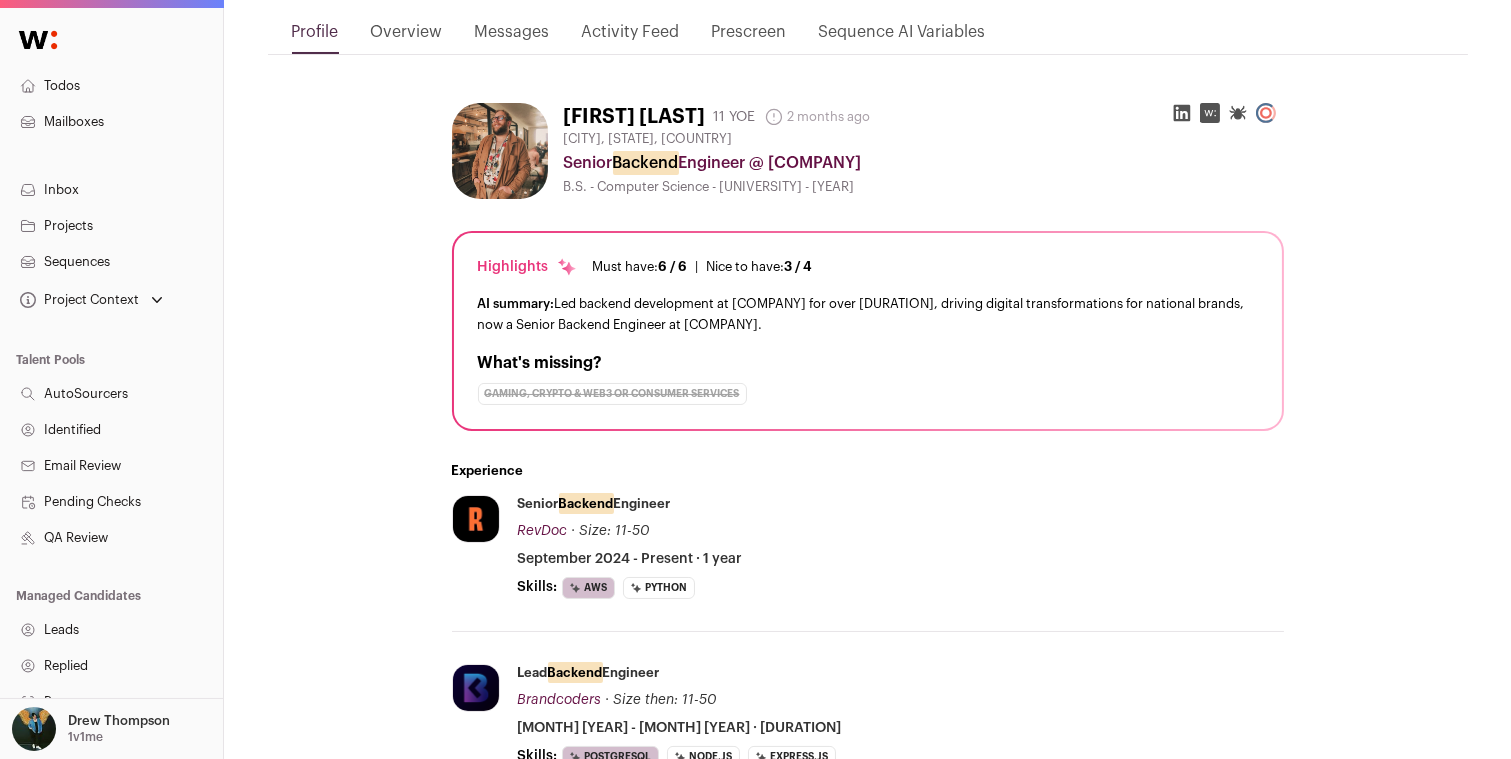 click 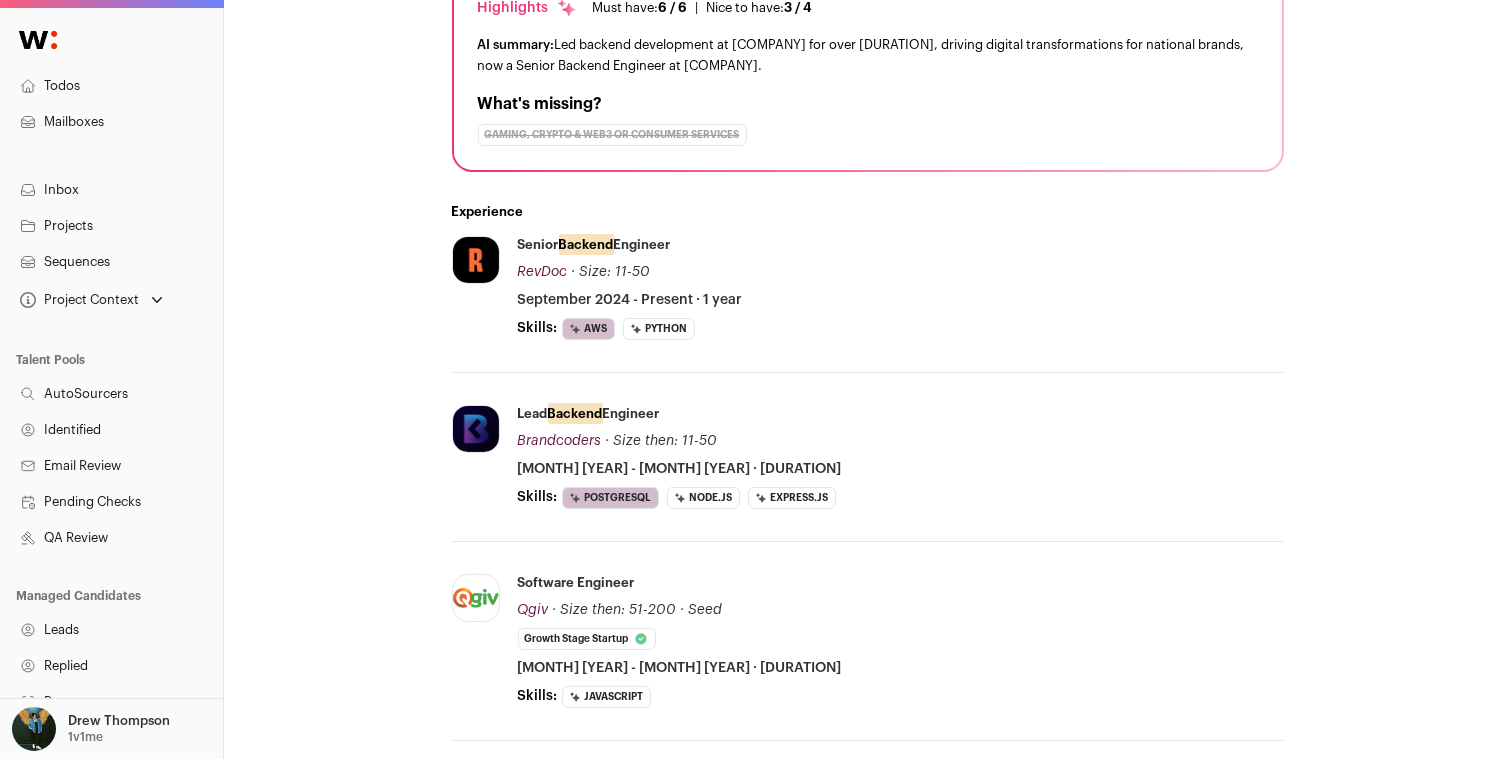 scroll, scrollTop: 522, scrollLeft: 0, axis: vertical 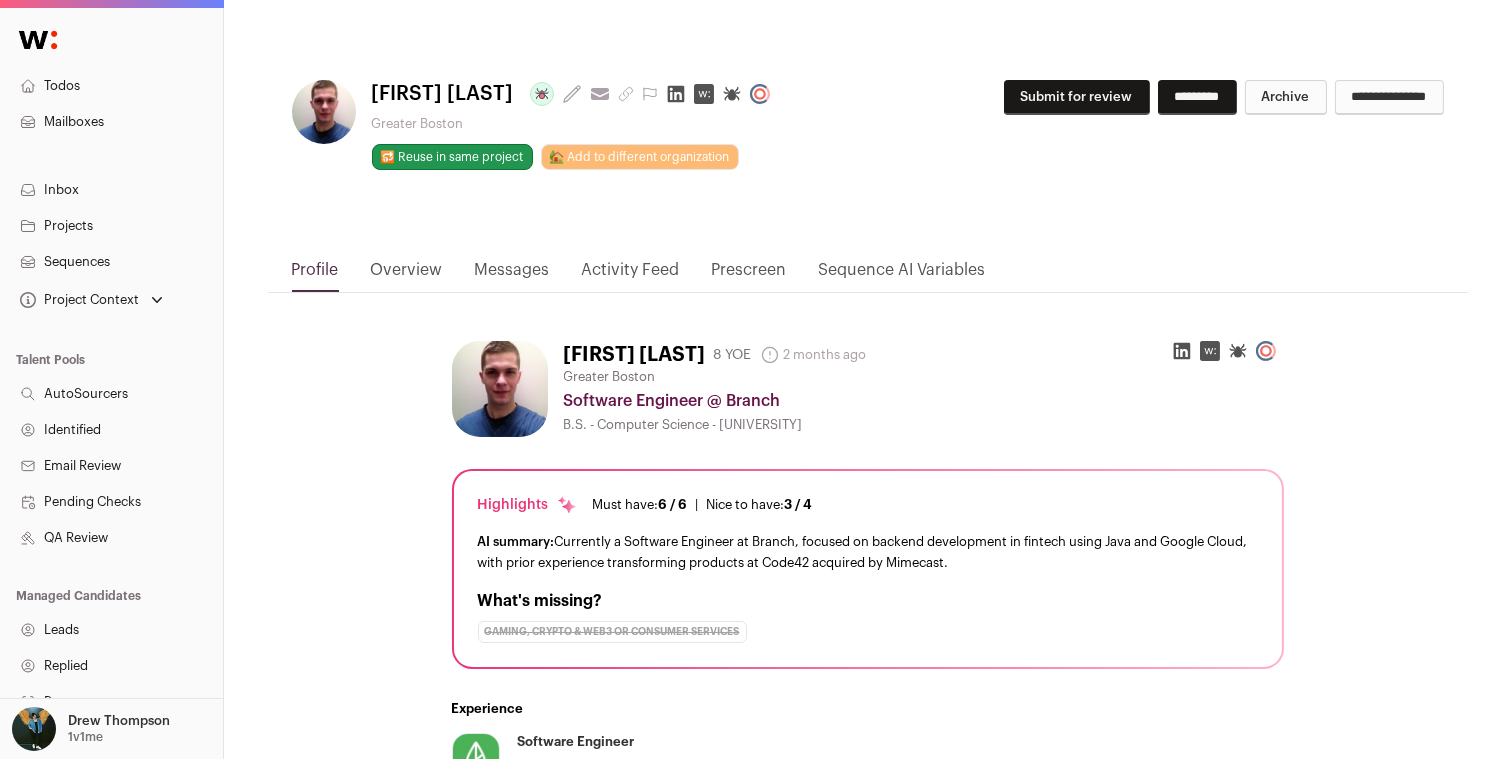 click on "[FIRST] [LAST]
Last update:  9 days ago
View most recent conversation in Front
Greater Boston
🔂 Reuse in same project
🏡 Add to different organization
Submit for review" at bounding box center (868, 153) 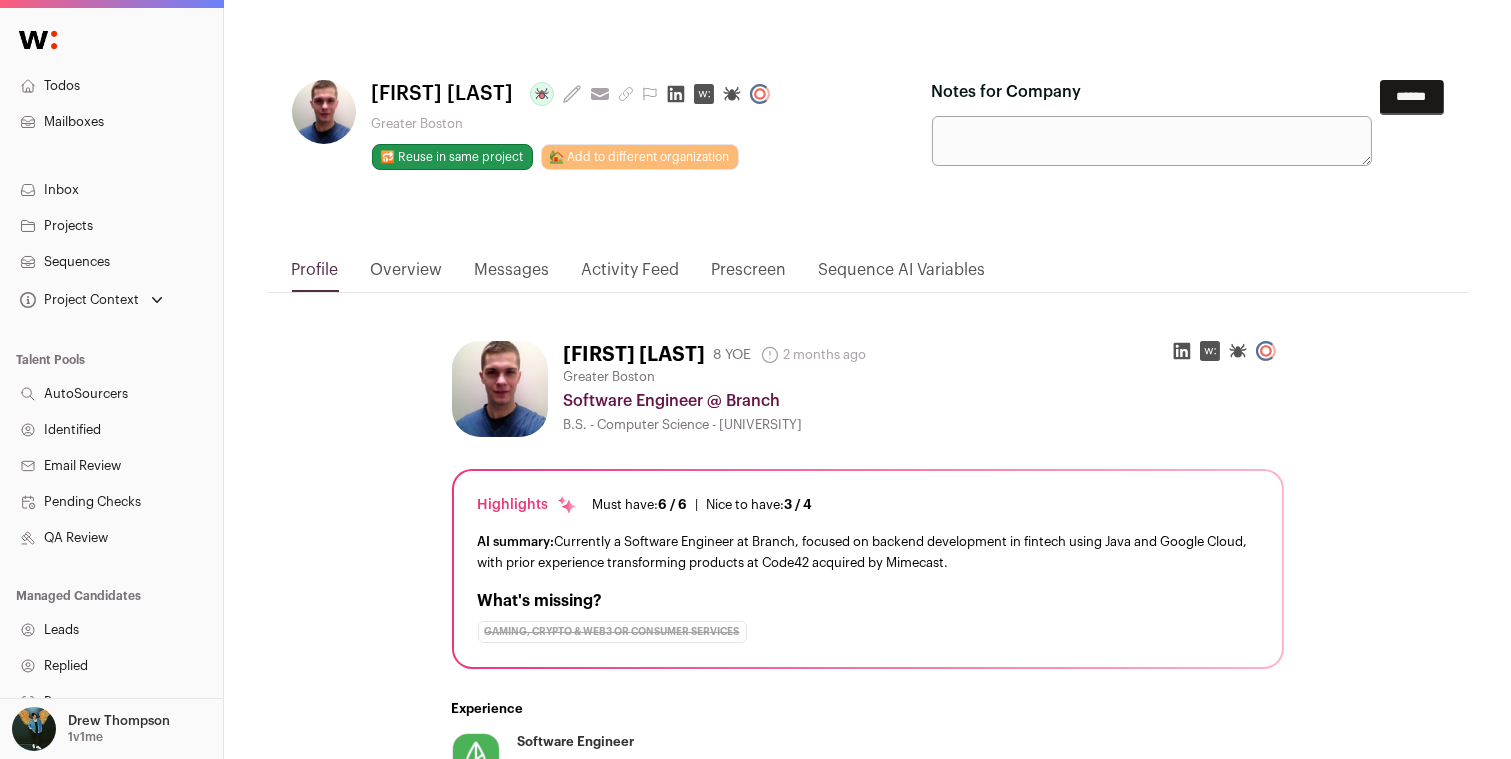 click on "******" at bounding box center [1412, 97] 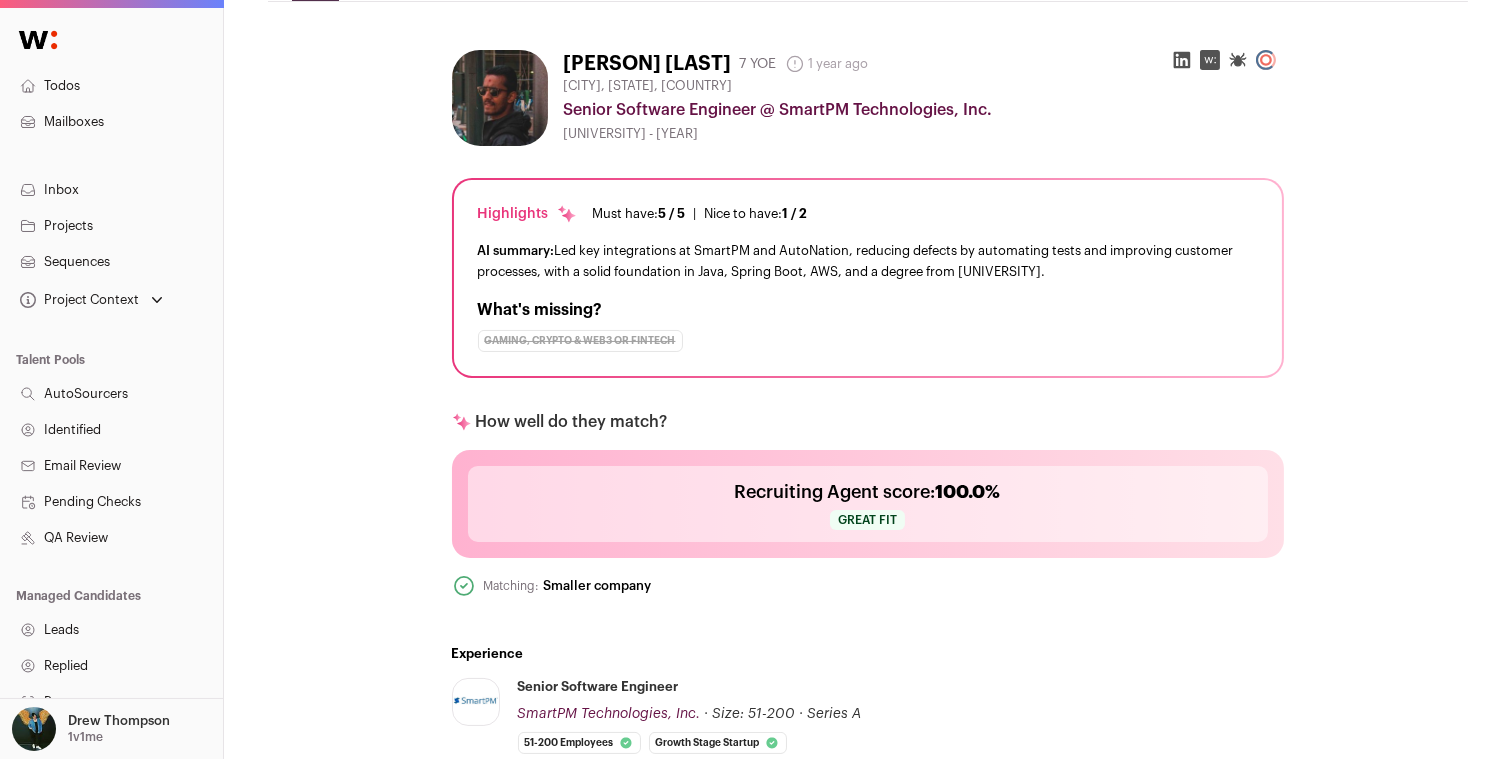 scroll, scrollTop: 330, scrollLeft: 0, axis: vertical 